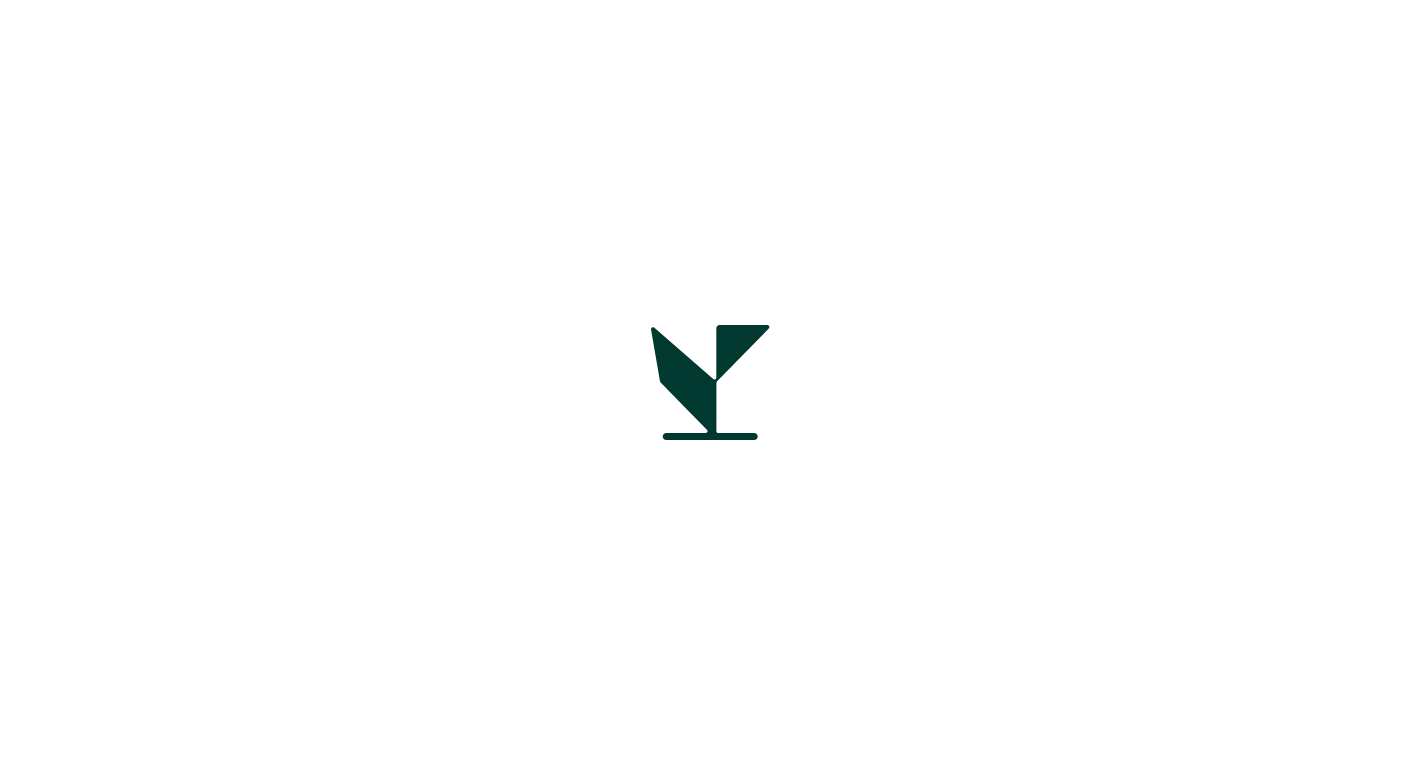scroll, scrollTop: 0, scrollLeft: 0, axis: both 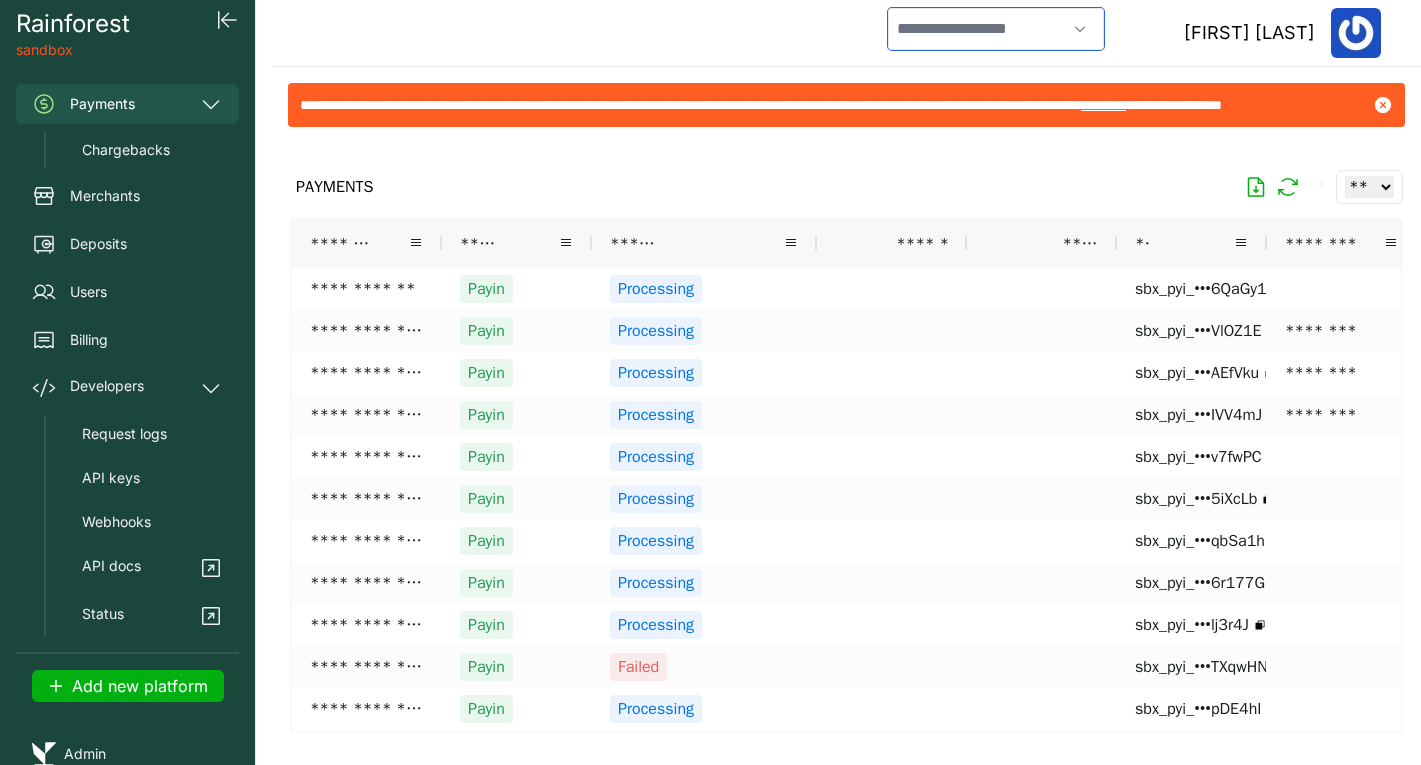 click at bounding box center [977, 29] 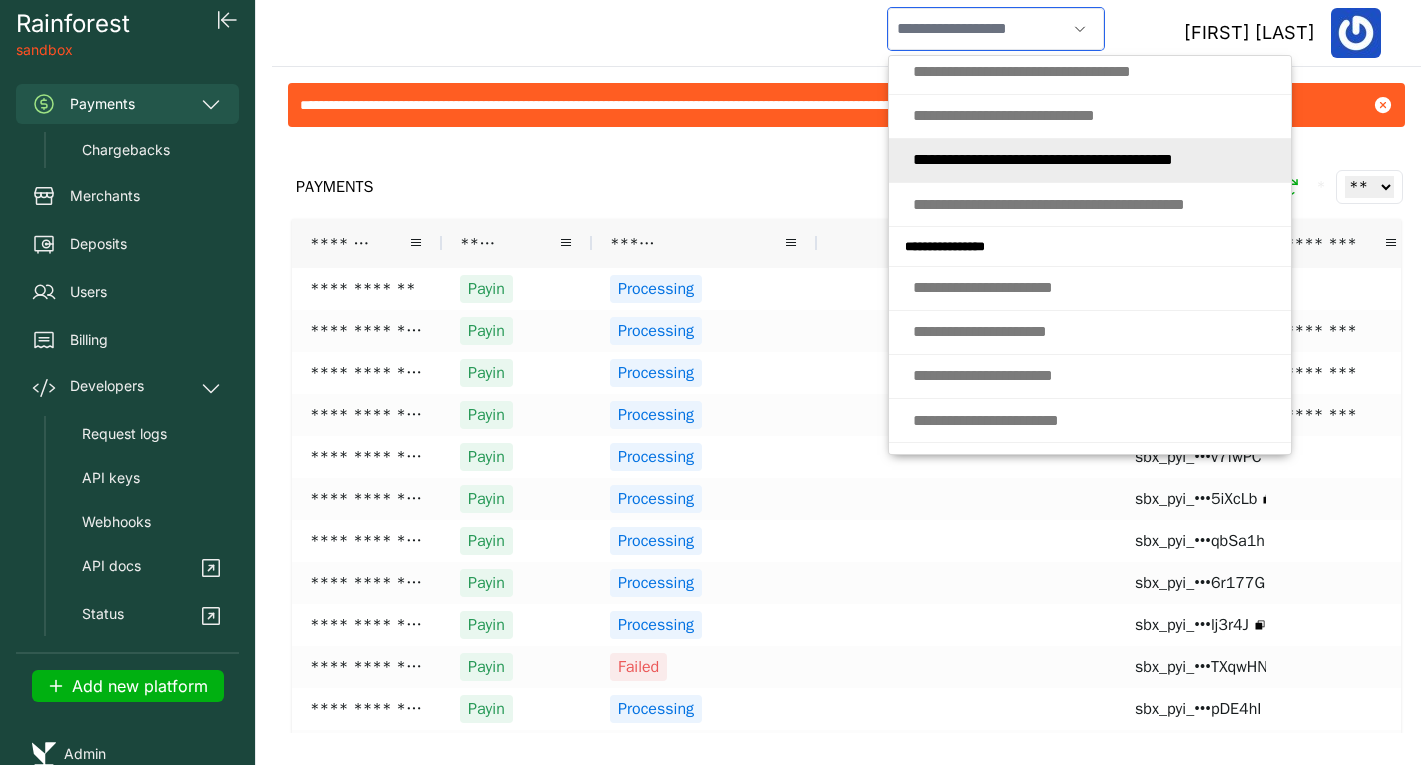 scroll, scrollTop: 47, scrollLeft: 0, axis: vertical 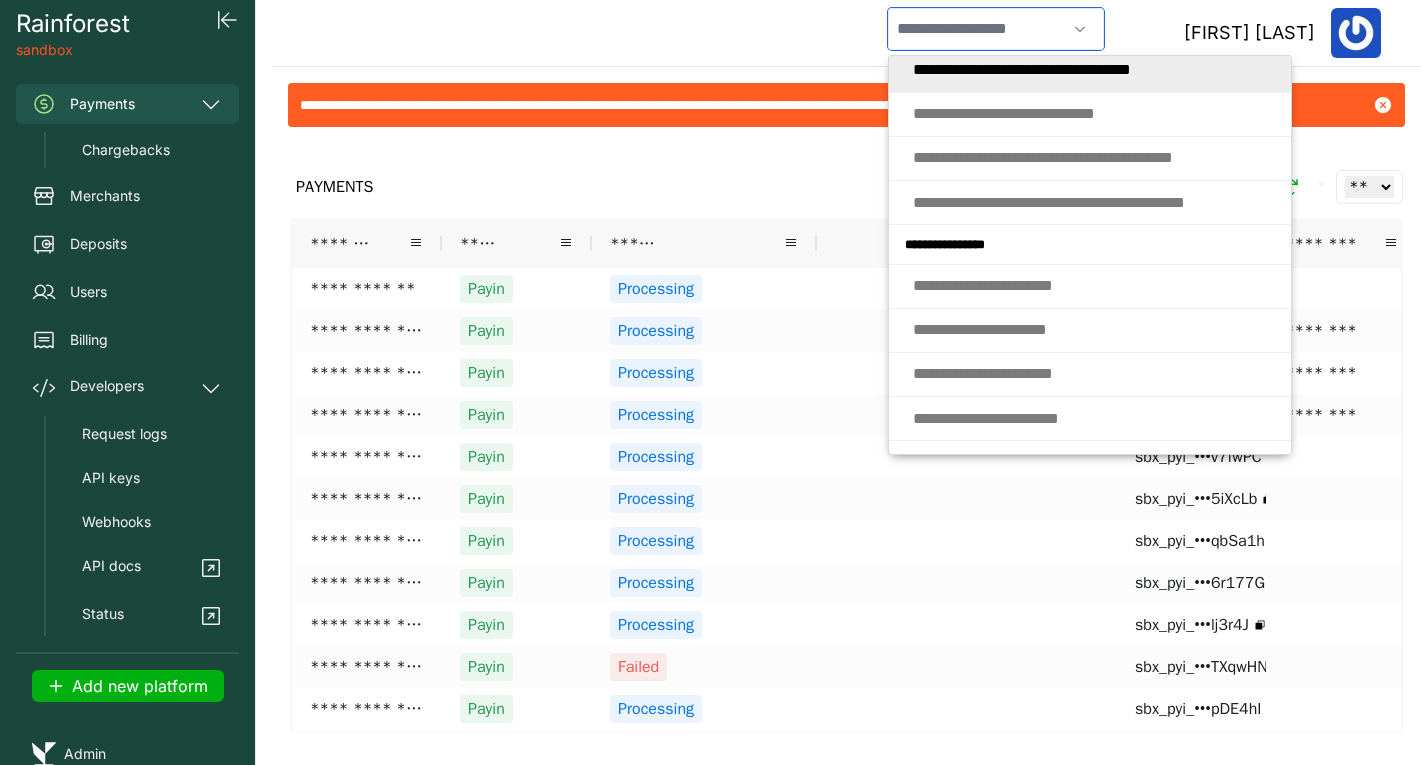click on "* * * * * * * * * *   * * * * *   * * * * *   *   * * * * *   * * * * *" at bounding box center [1022, 69] 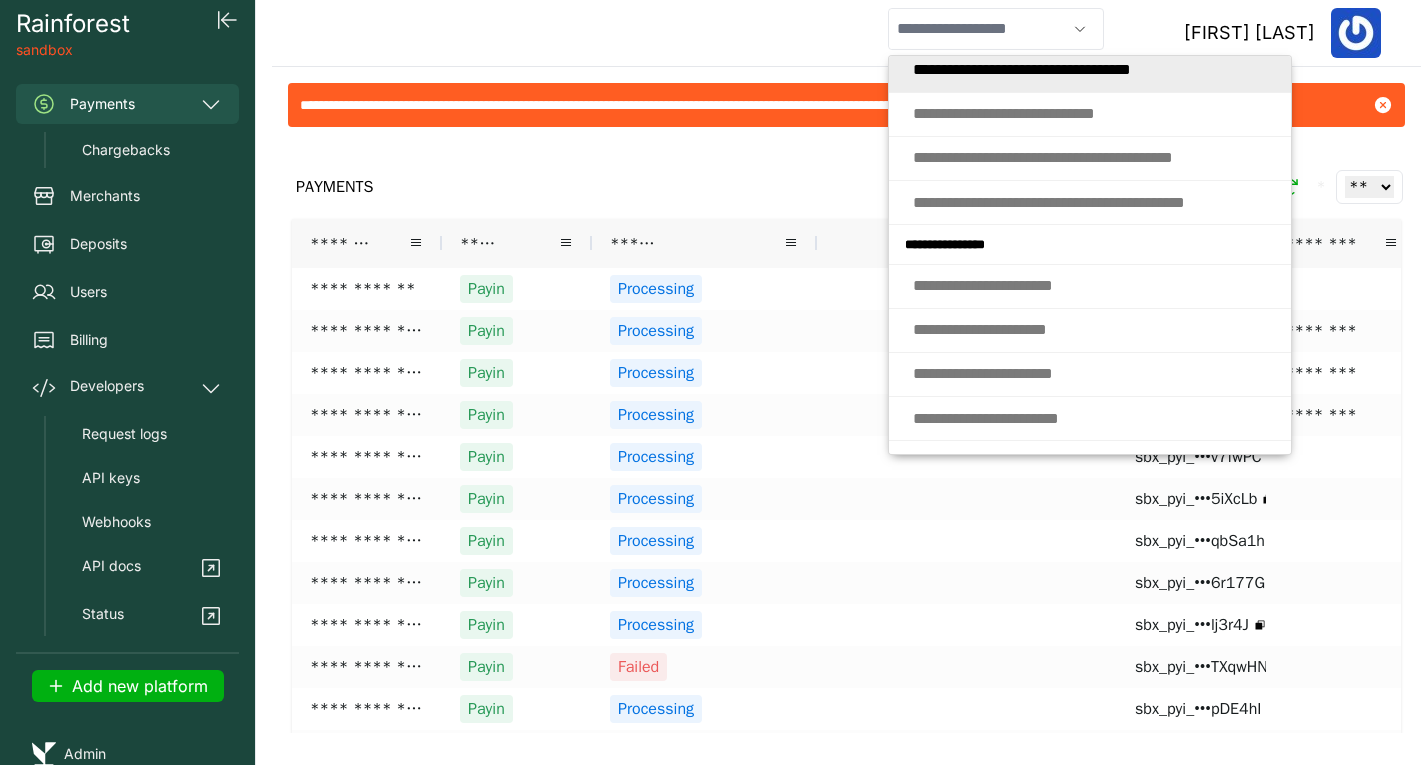 type on "**********" 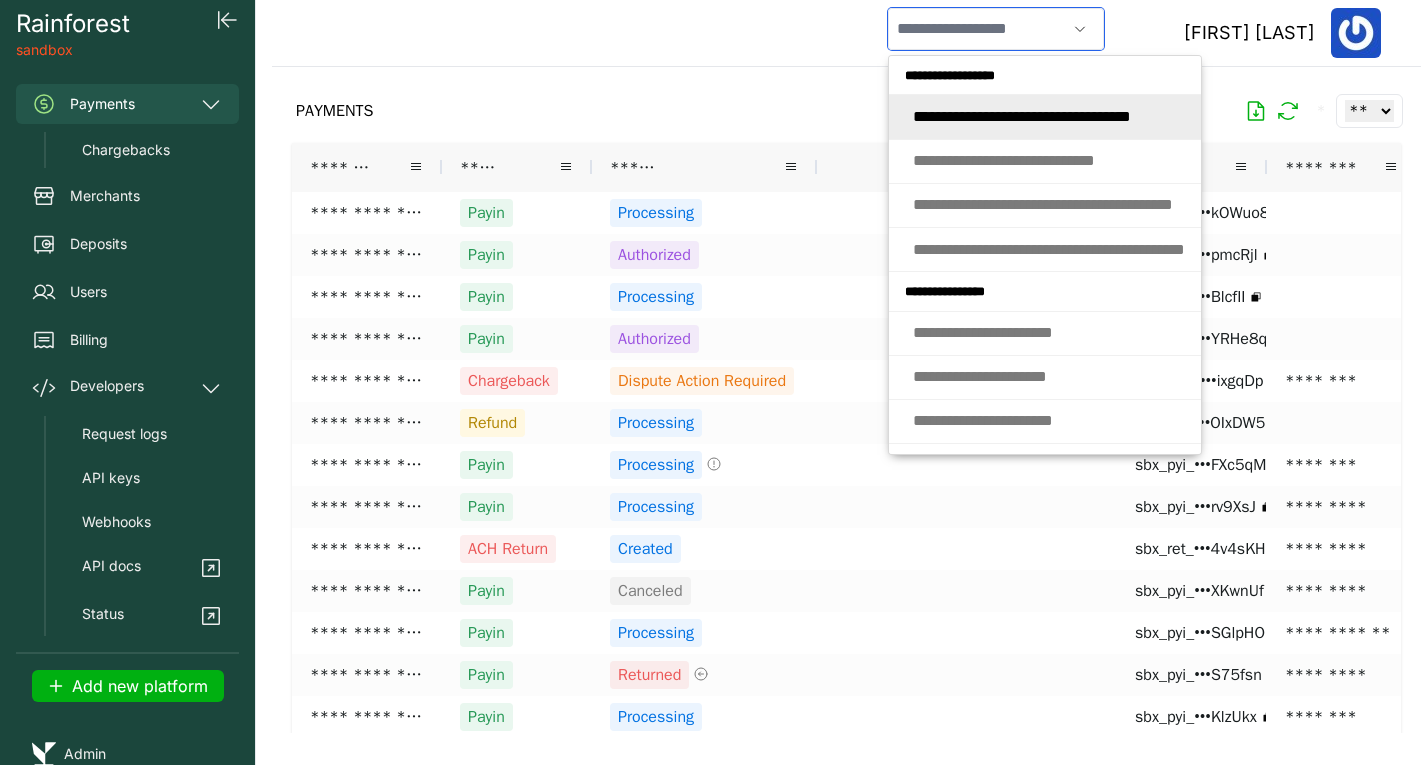 click at bounding box center [977, 29] 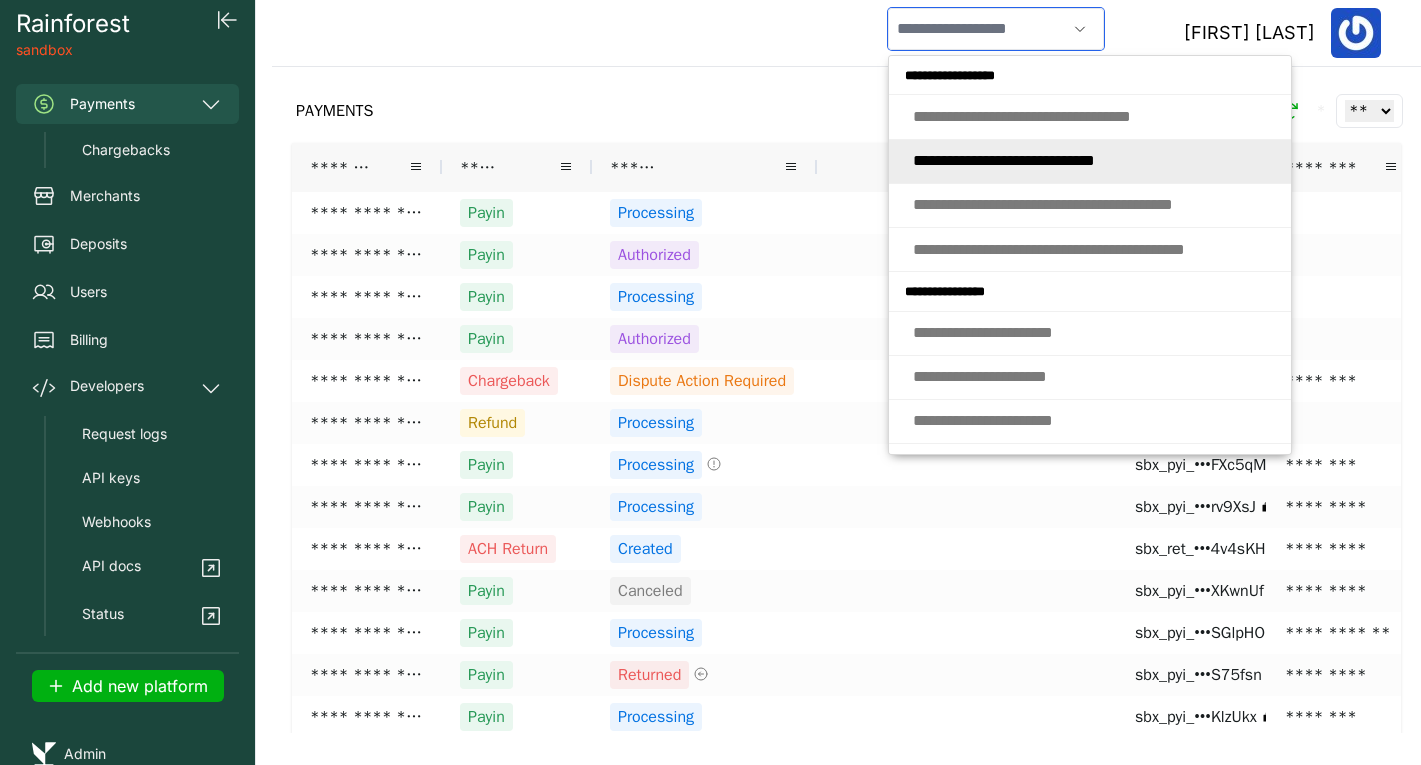 click on "* * * * * * * * * *   * * * * *   *   * * * * *   * * * * *" at bounding box center (1004, 160) 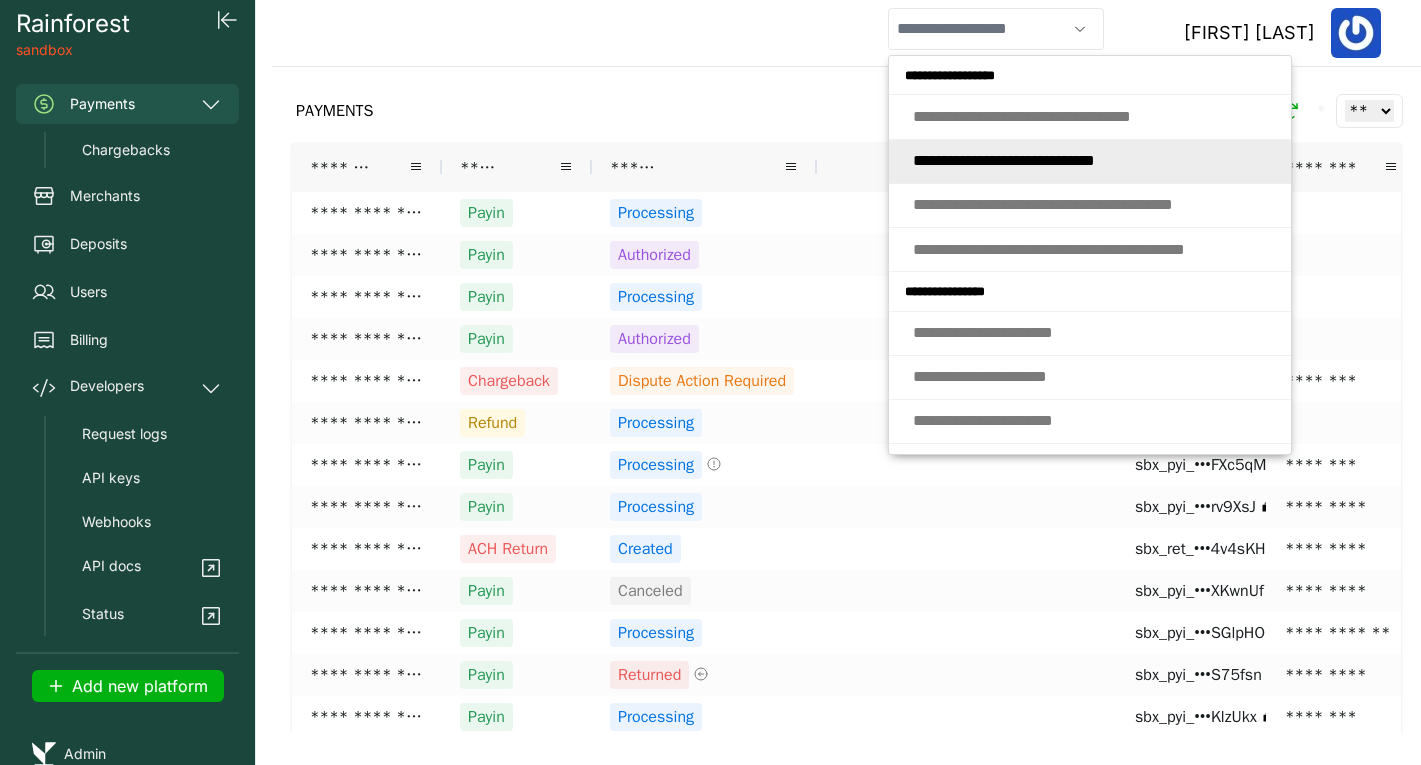 type on "**********" 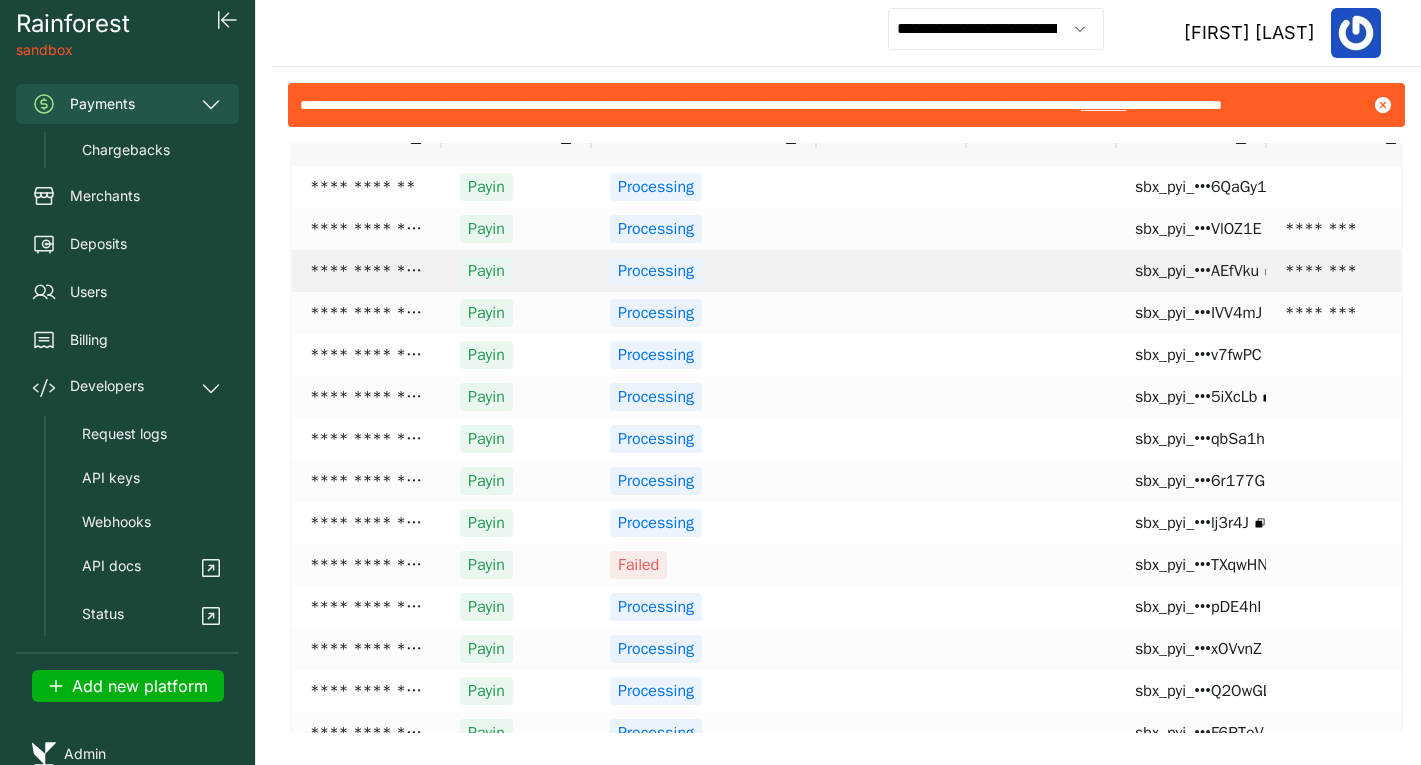 scroll, scrollTop: 0, scrollLeft: 0, axis: both 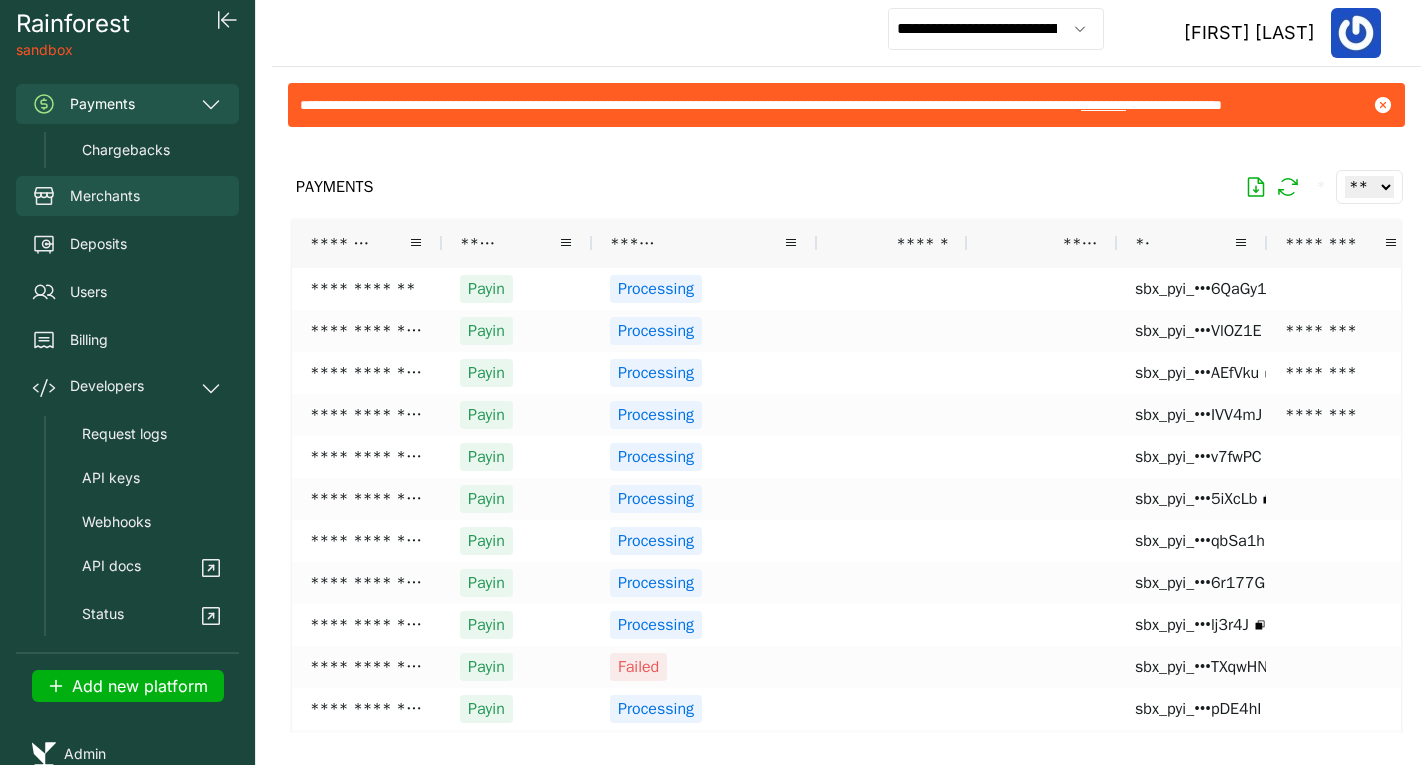 click on "Merchants" at bounding box center [105, 196] 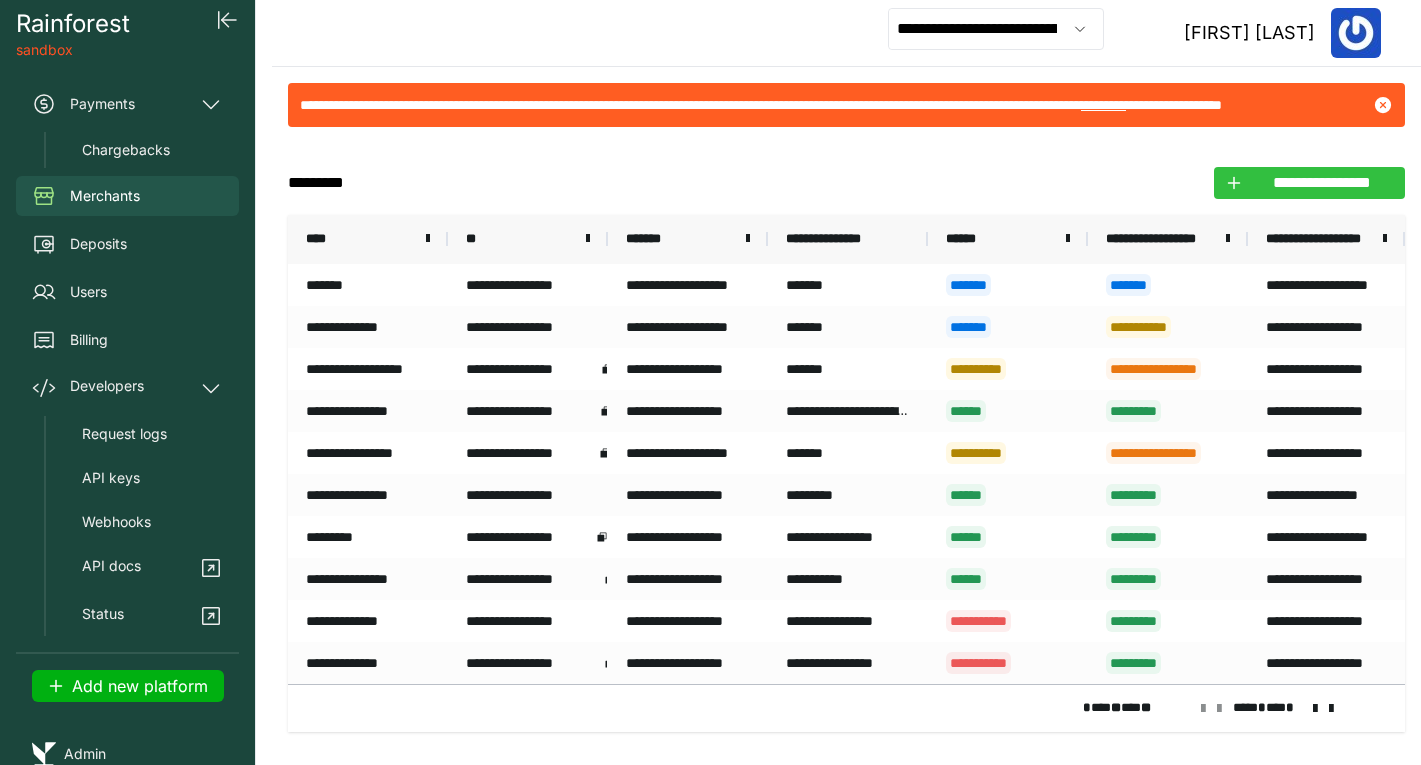 click on "**********" at bounding box center (1321, 183) 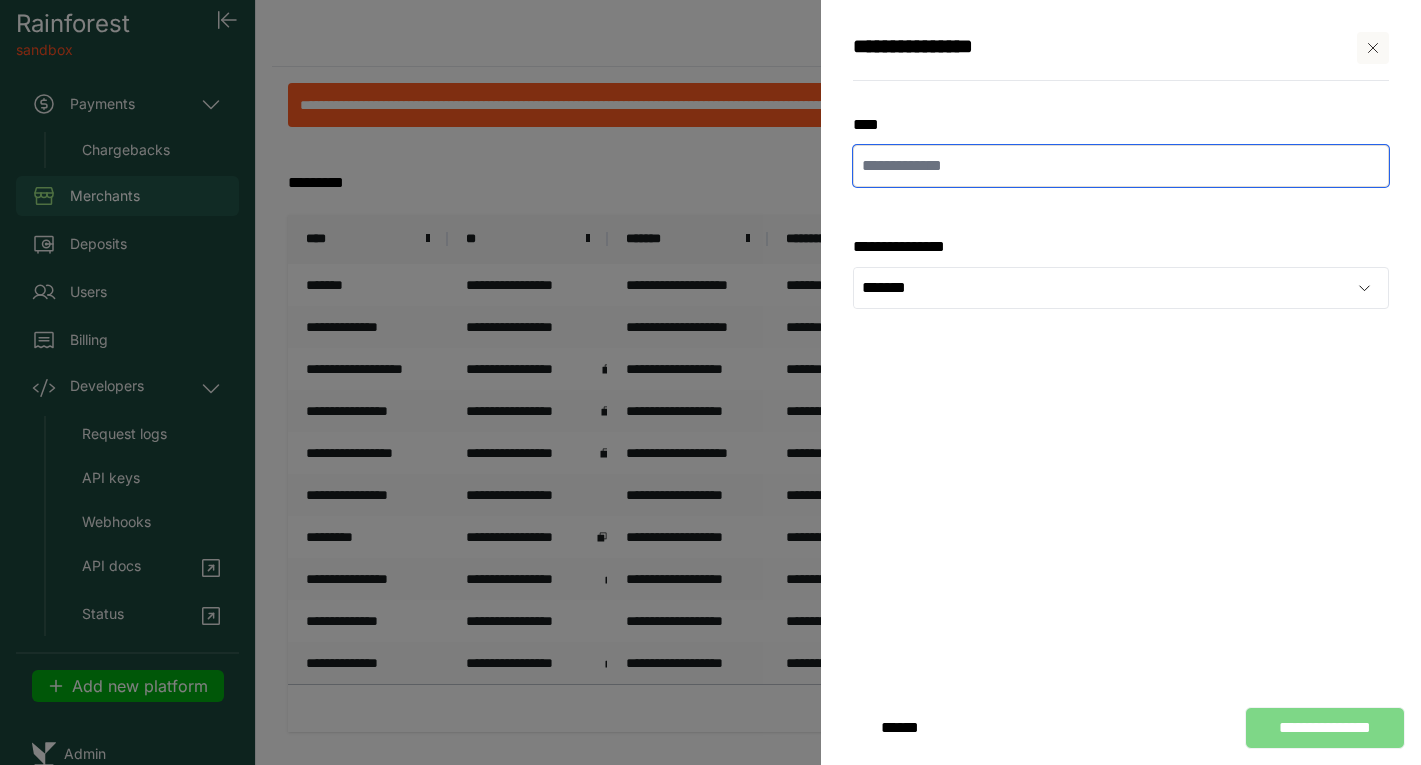 click at bounding box center [1121, 166] 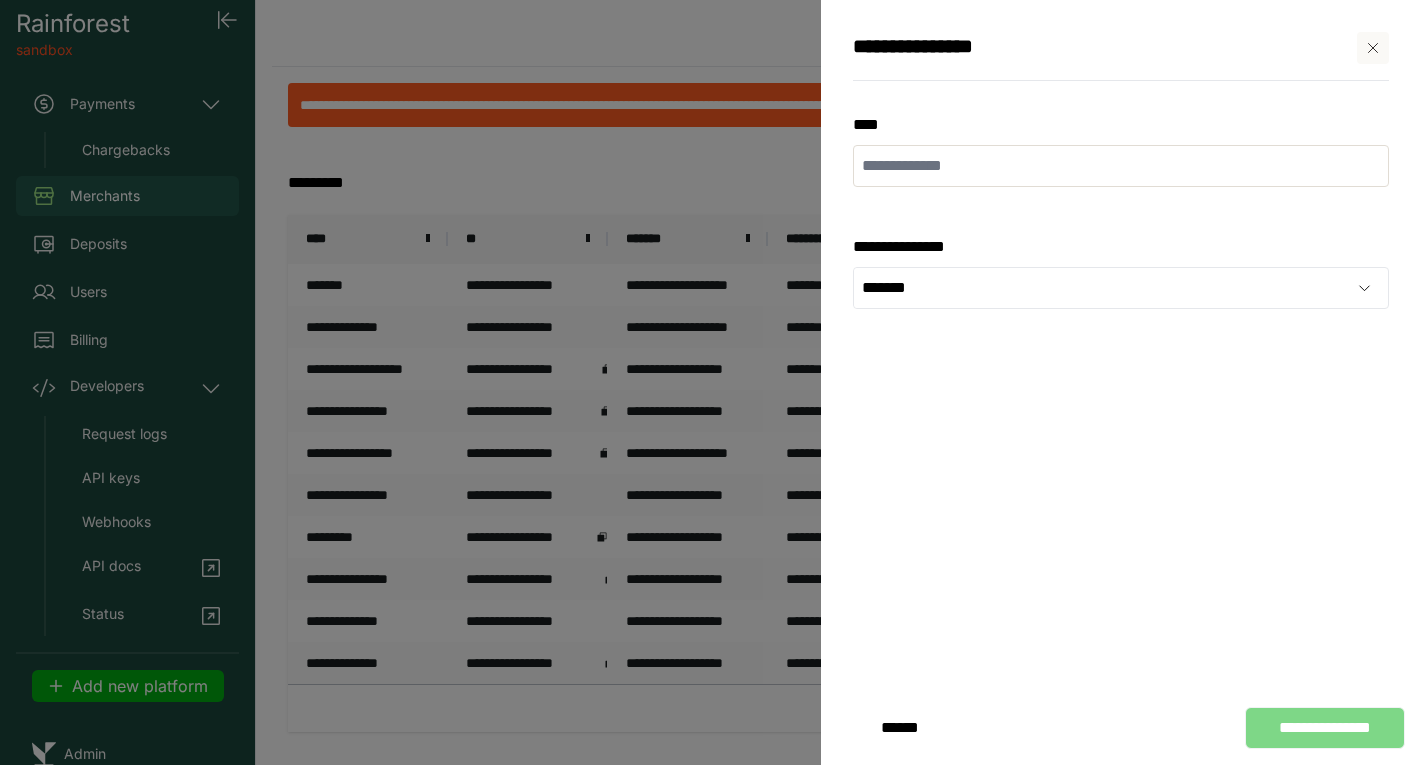 click on "**********" at bounding box center (710, 382) 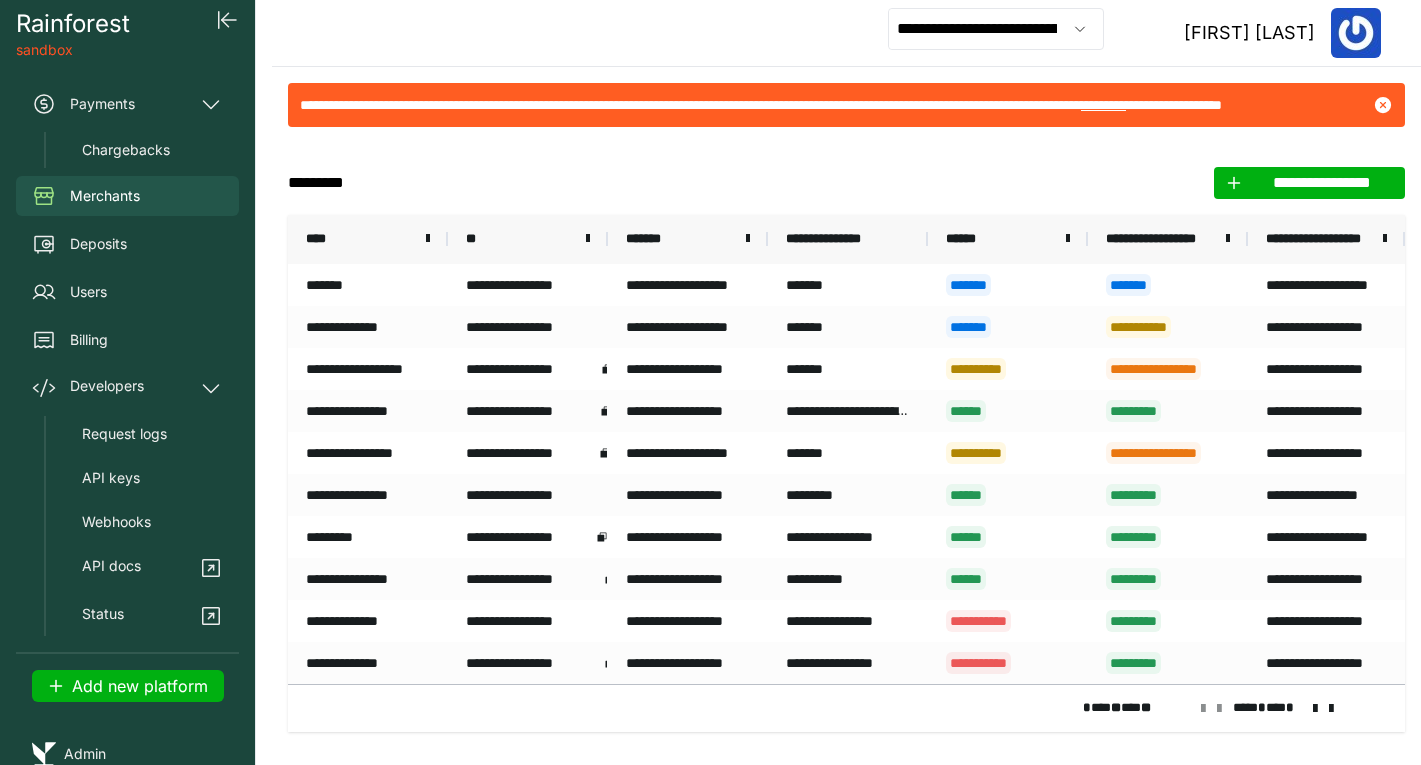 click at bounding box center [1315, 709] 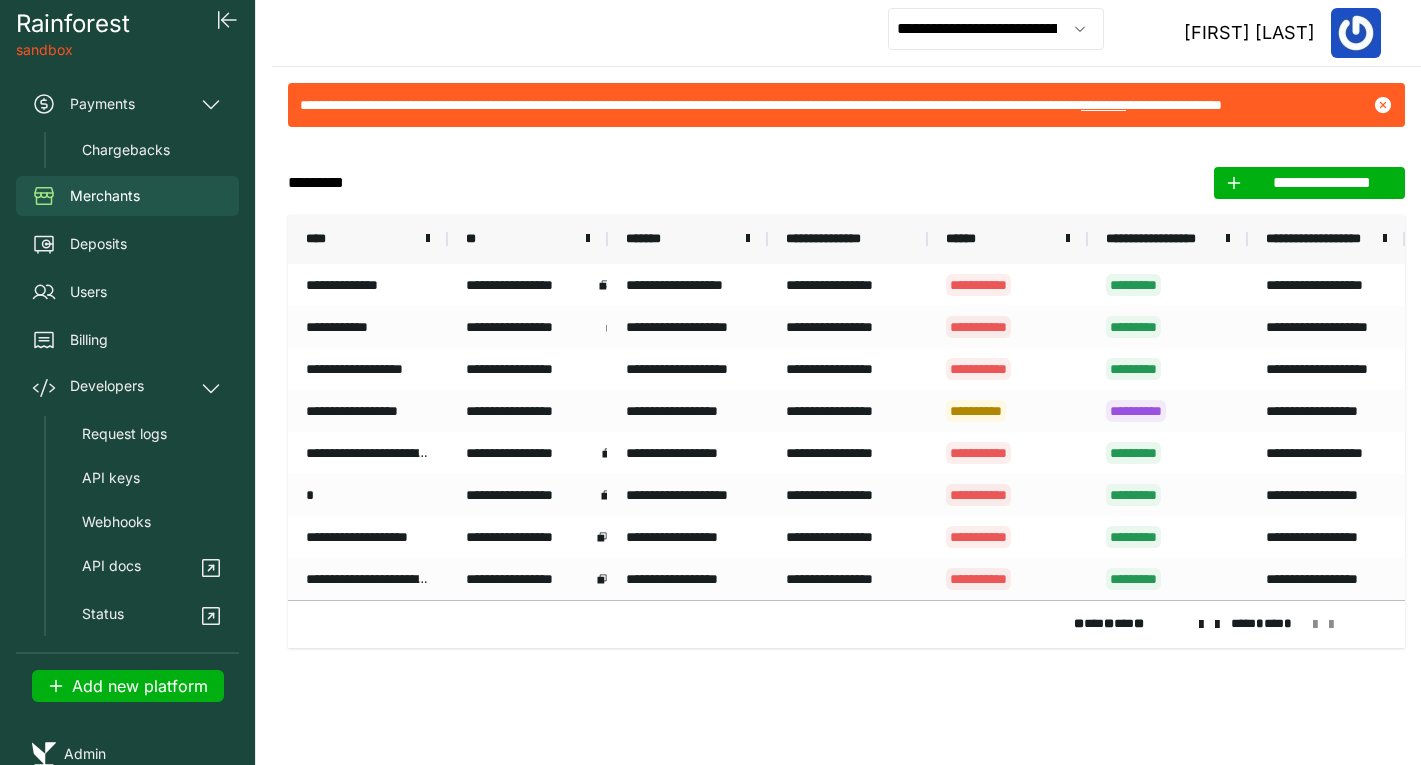click at bounding box center (1217, 625) 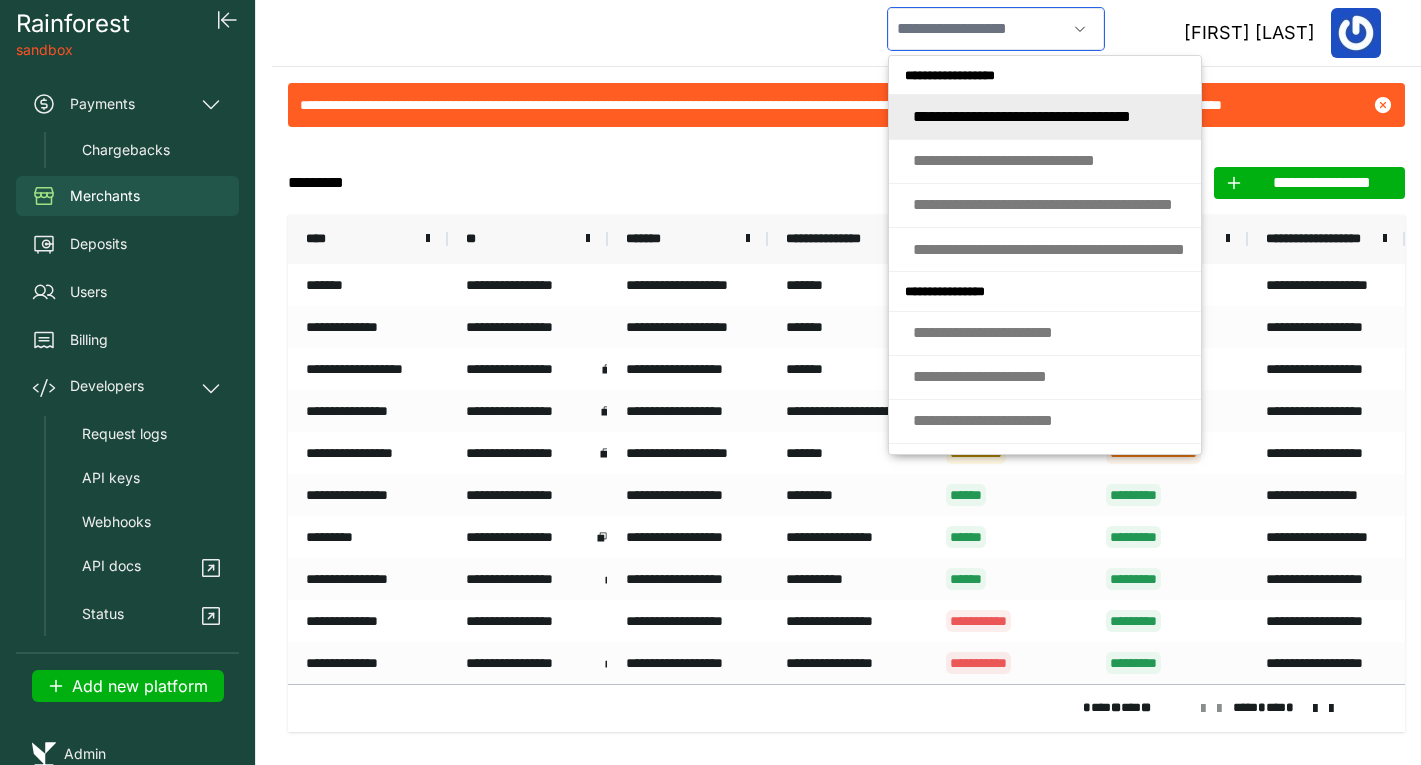 click at bounding box center (977, 29) 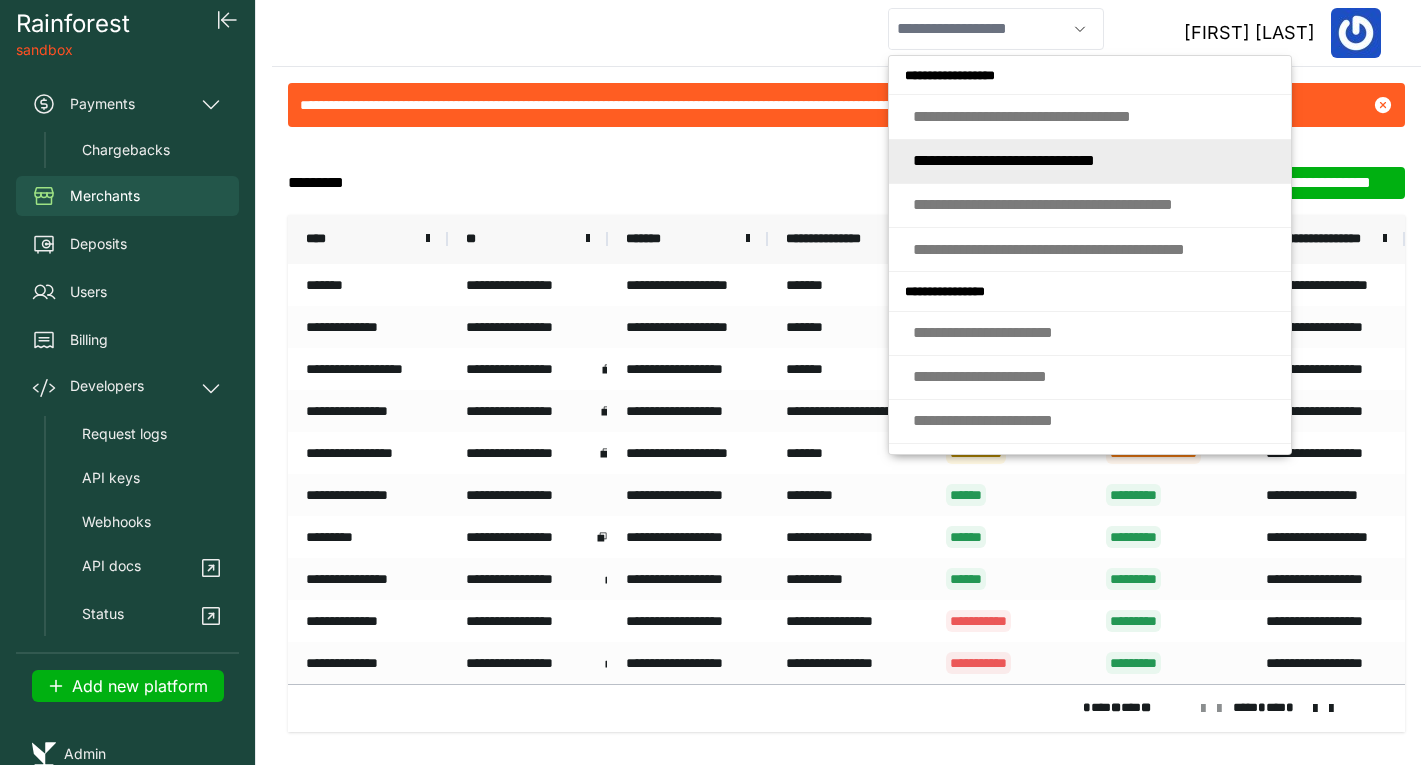 type on "**********" 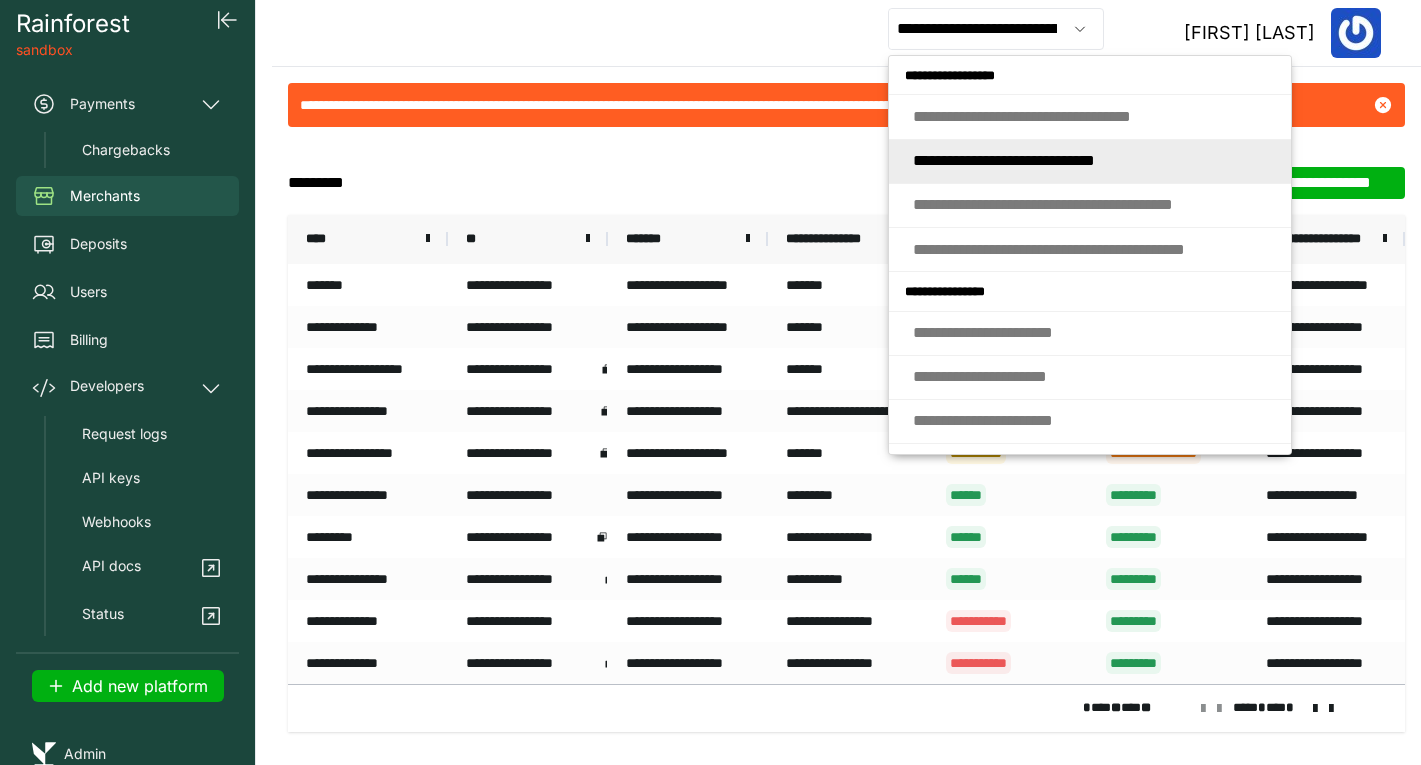 click on "**********" 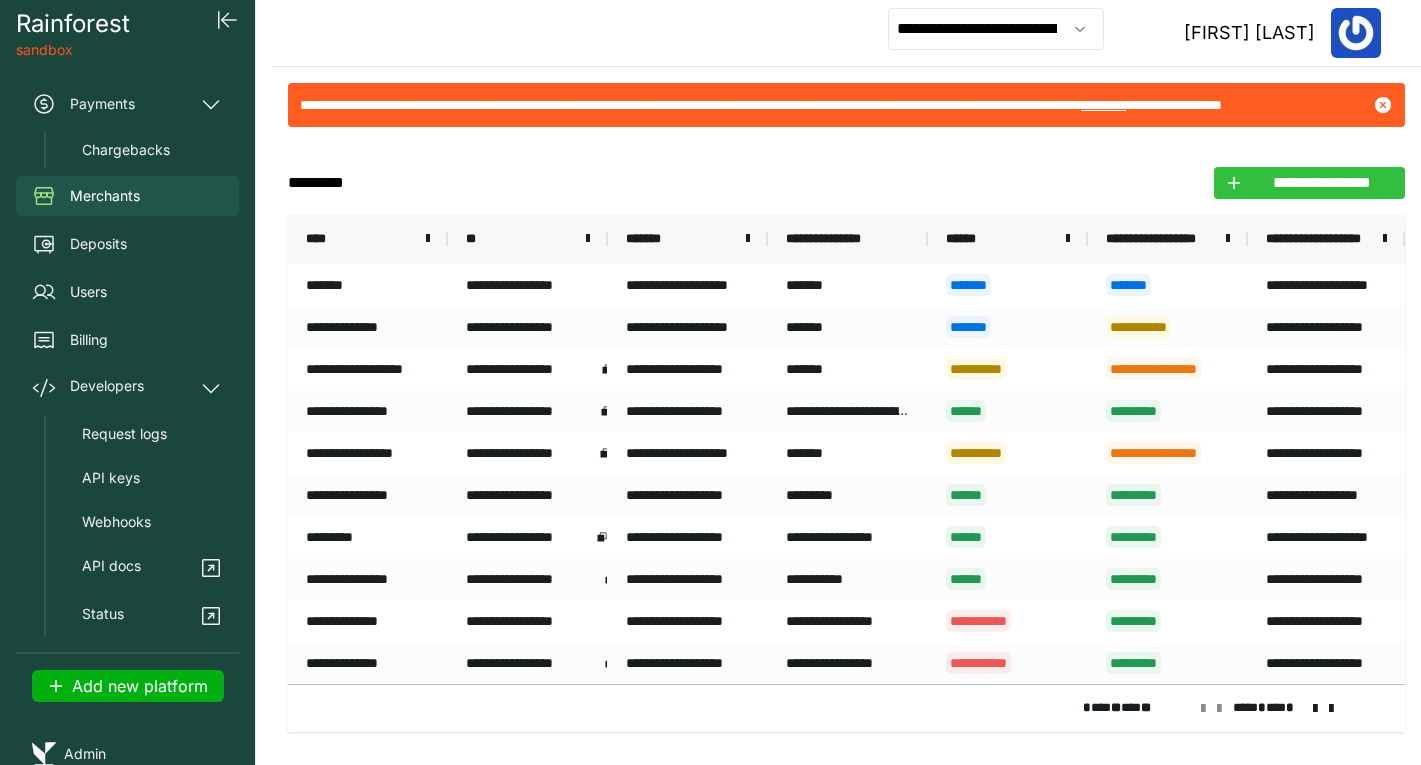 click on "**********" at bounding box center (1321, 183) 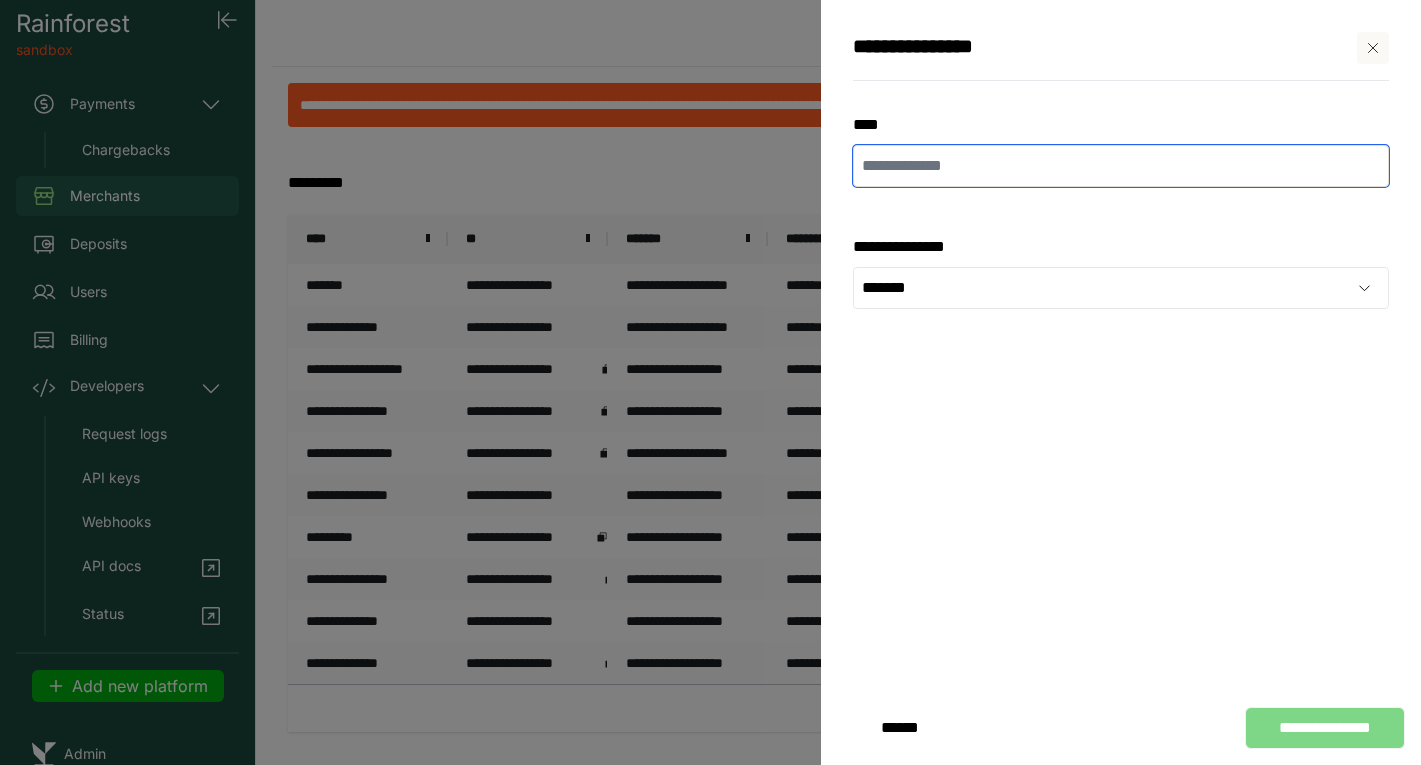 click at bounding box center (1121, 166) 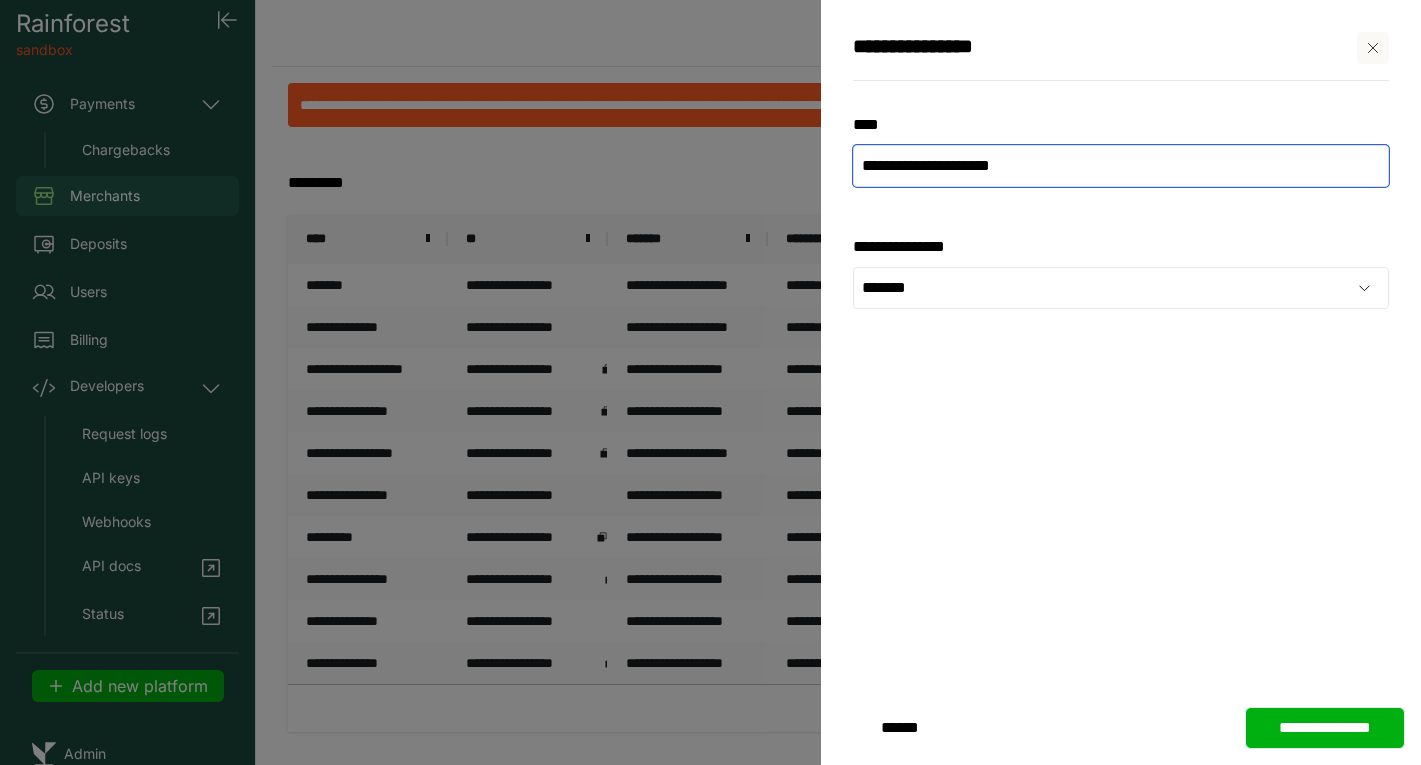 type on "**********" 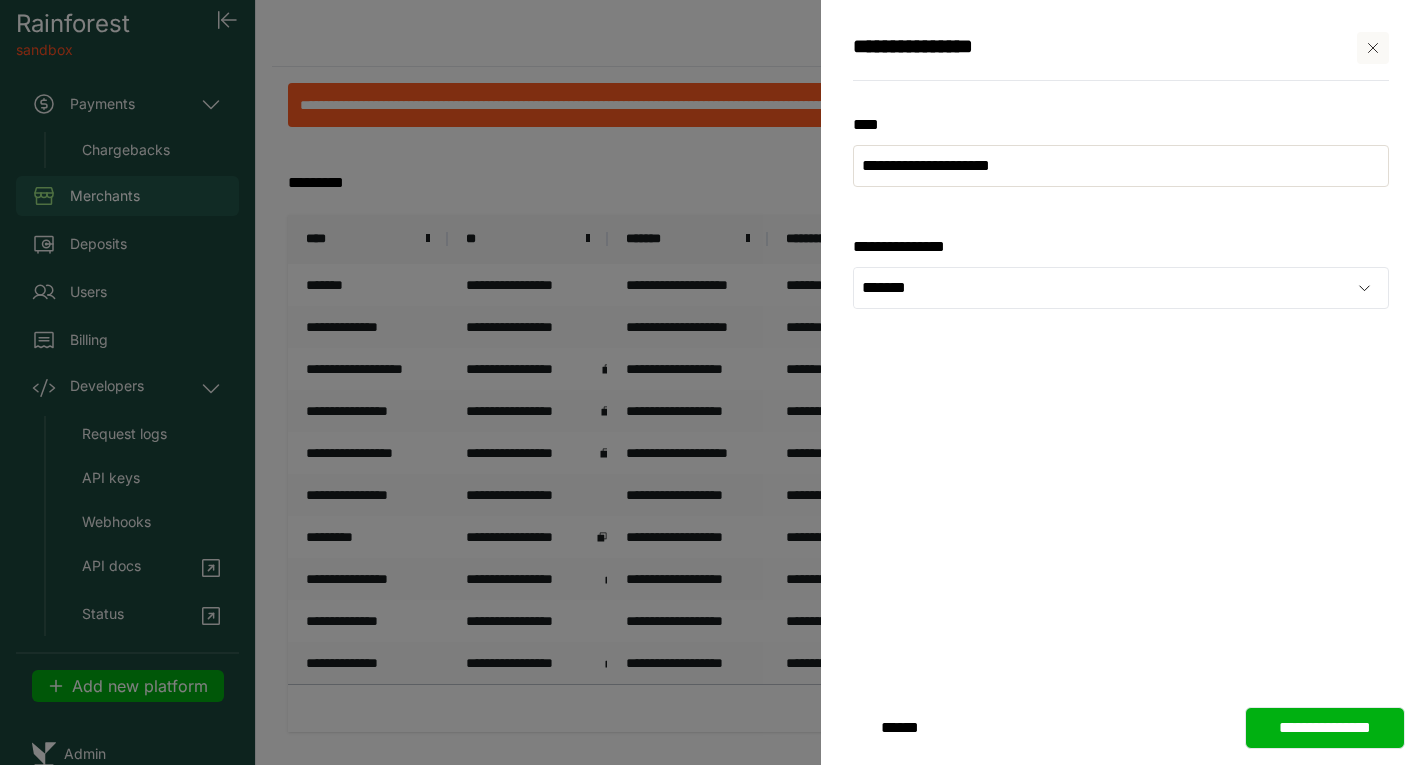 click on "**********" at bounding box center [1325, 728] 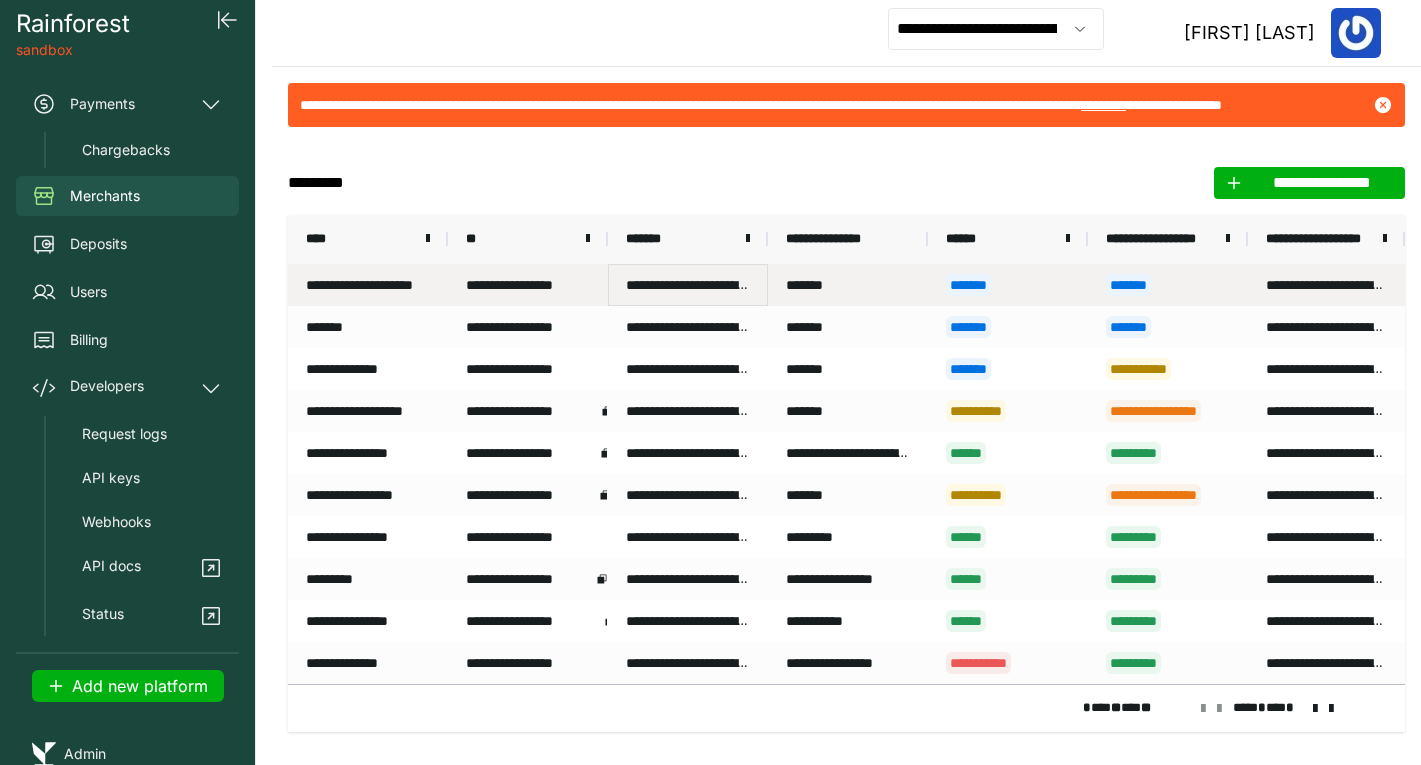 click on "**********" at bounding box center [688, 285] 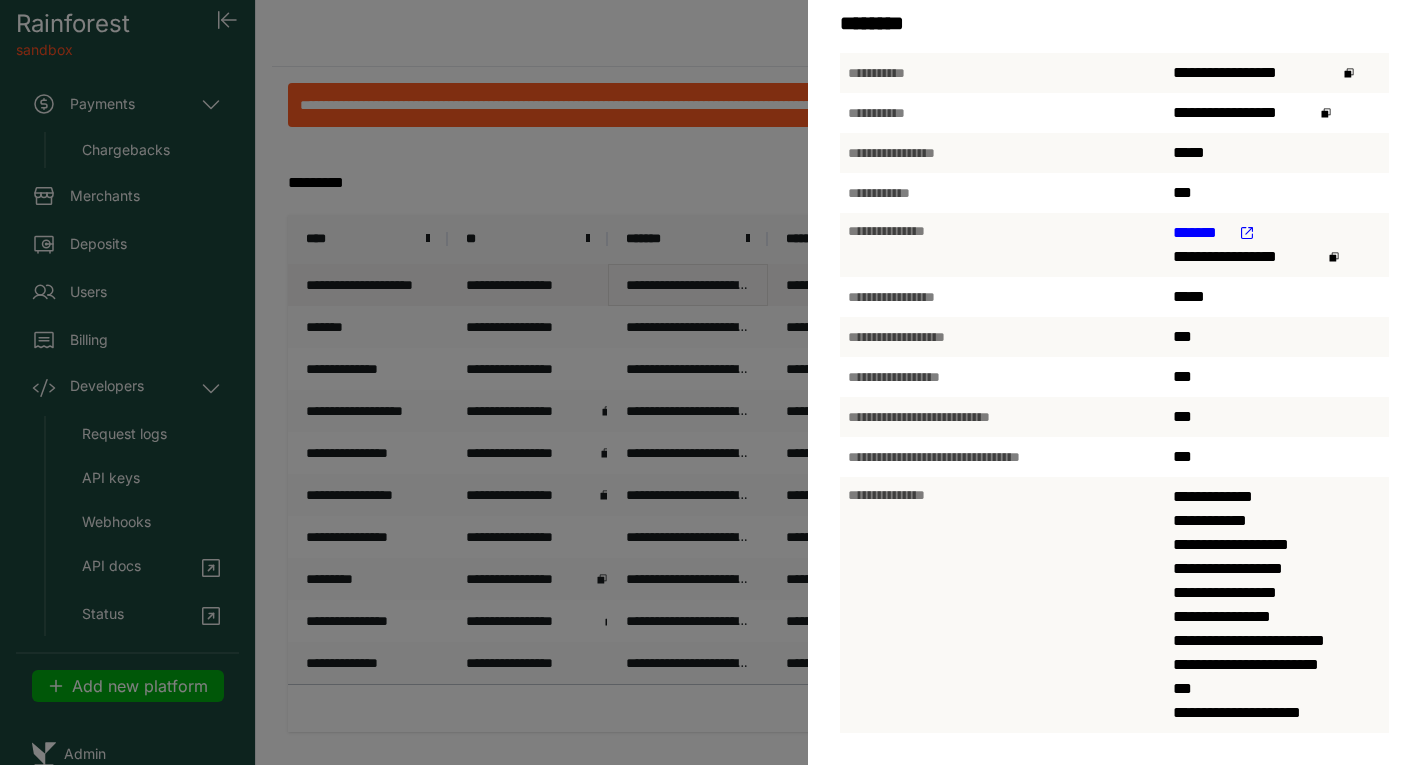 scroll, scrollTop: 0, scrollLeft: 0, axis: both 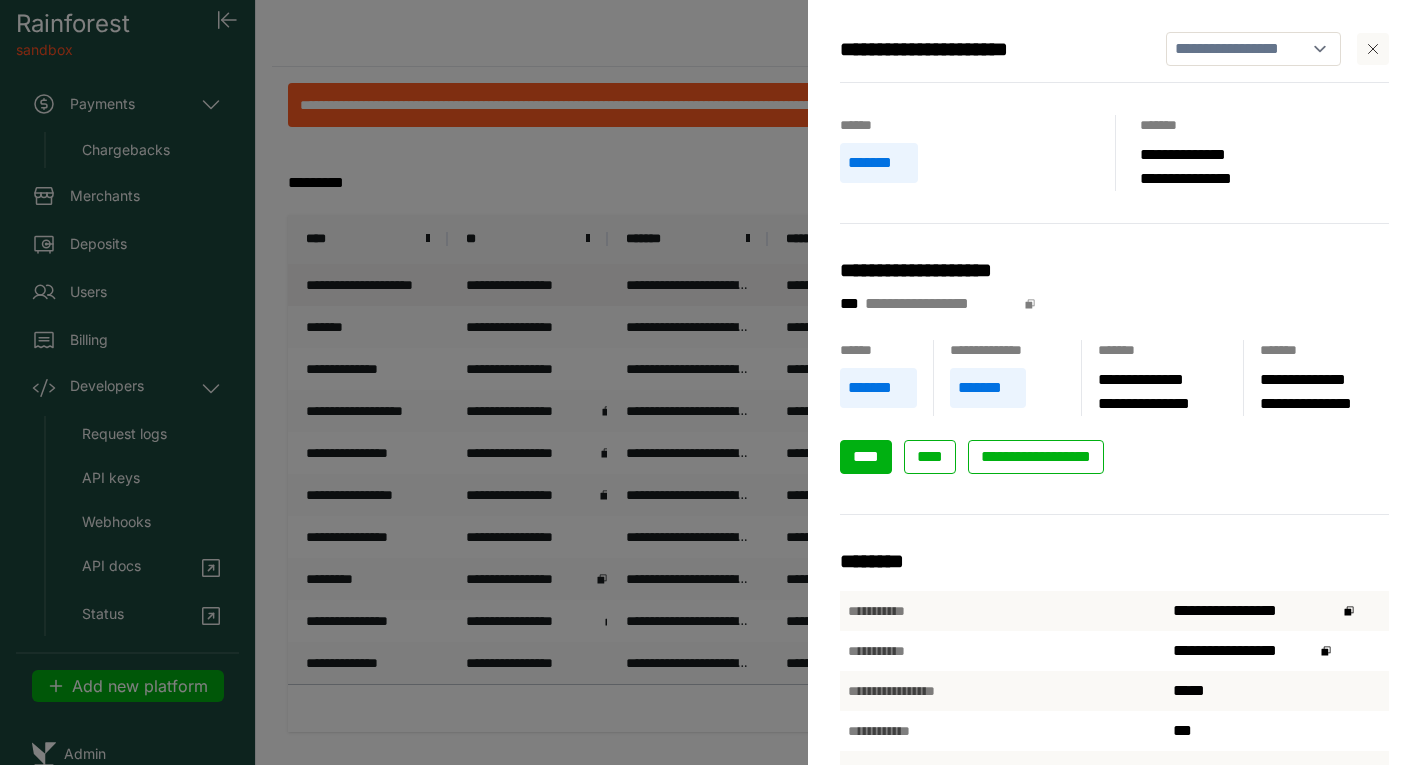 click on "****" at bounding box center (866, 457) 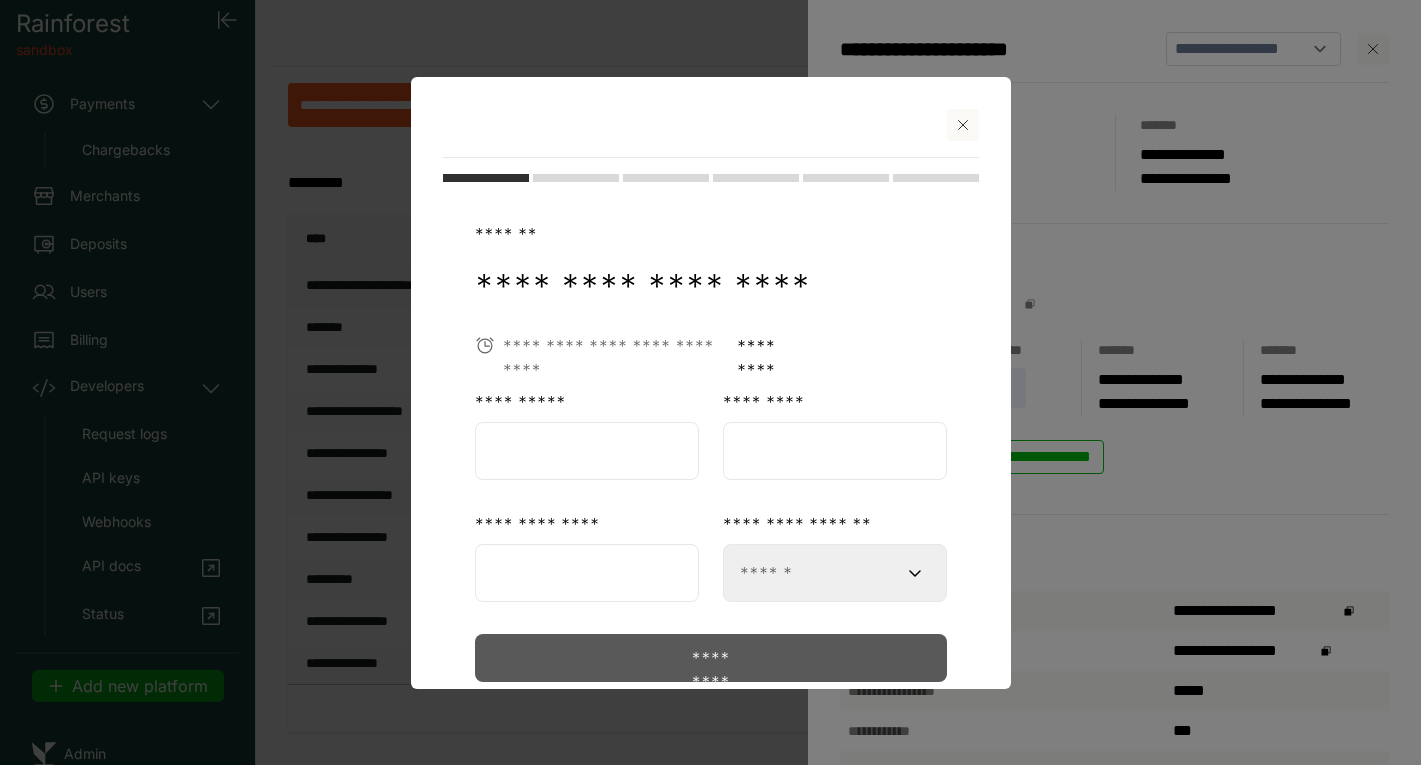 click 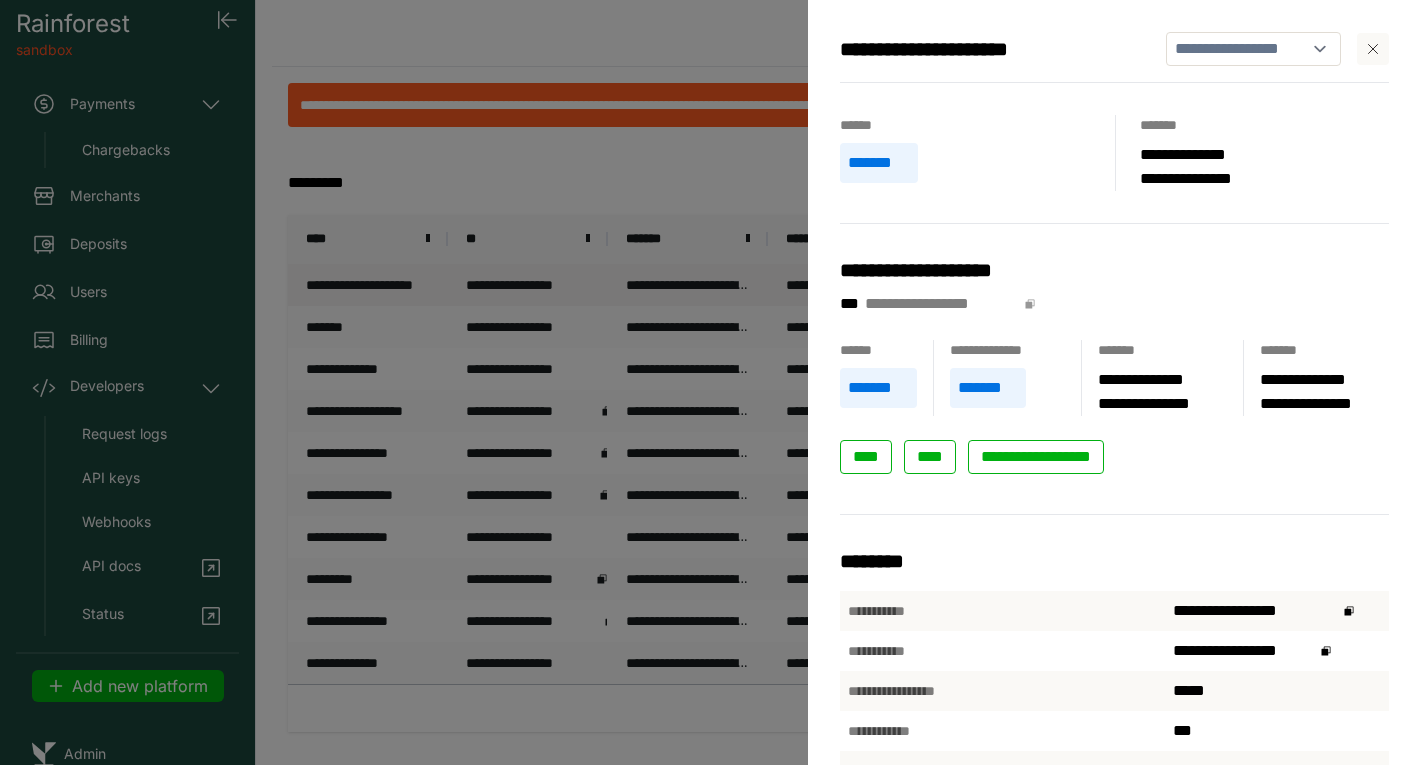 click 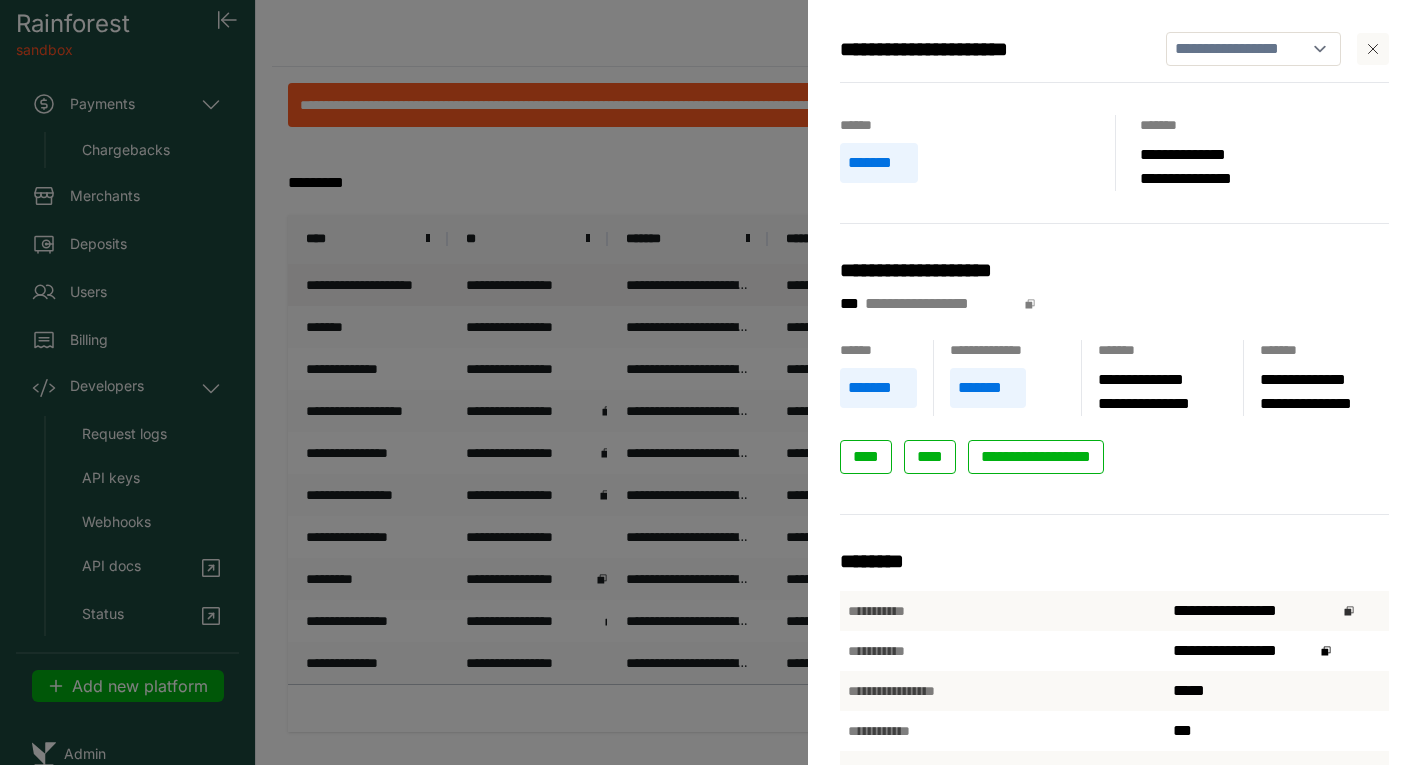 click 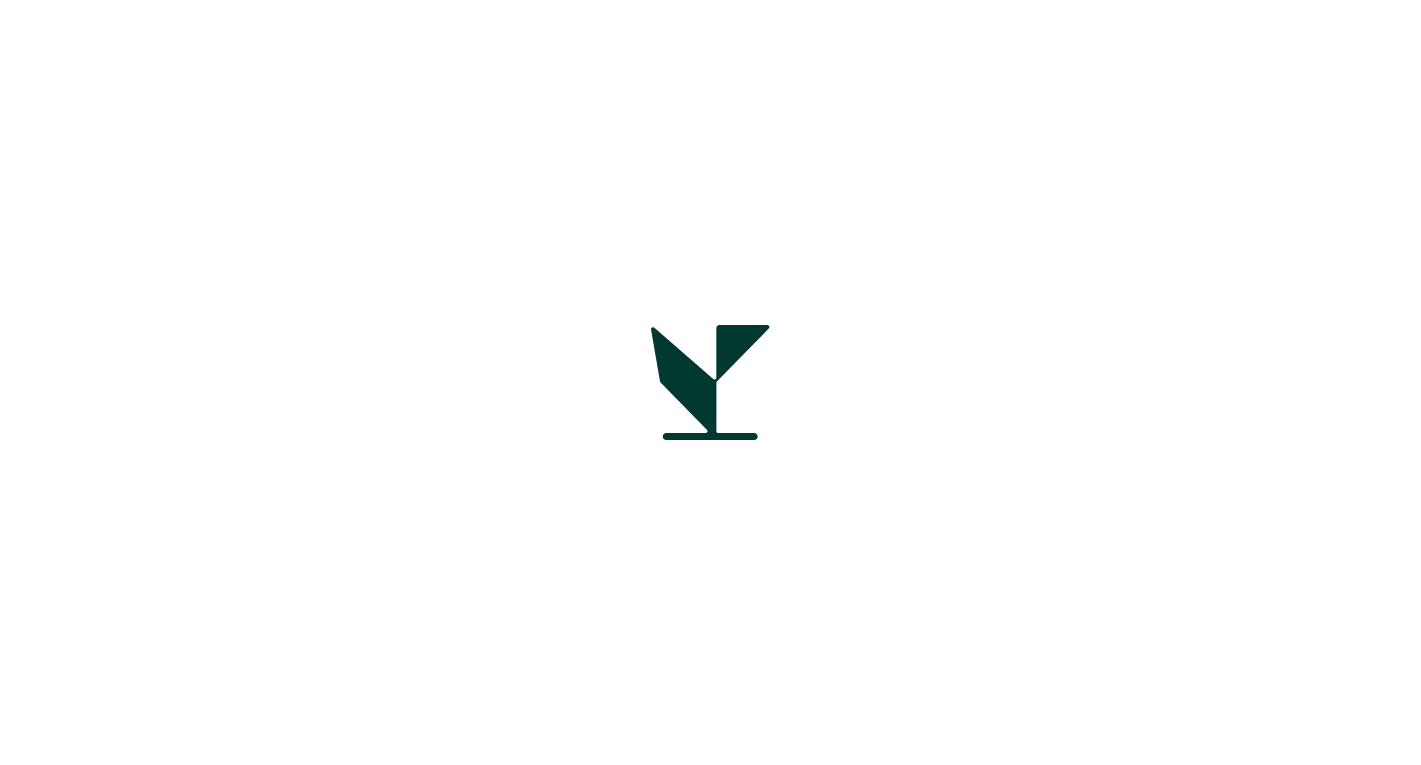 scroll, scrollTop: 0, scrollLeft: 0, axis: both 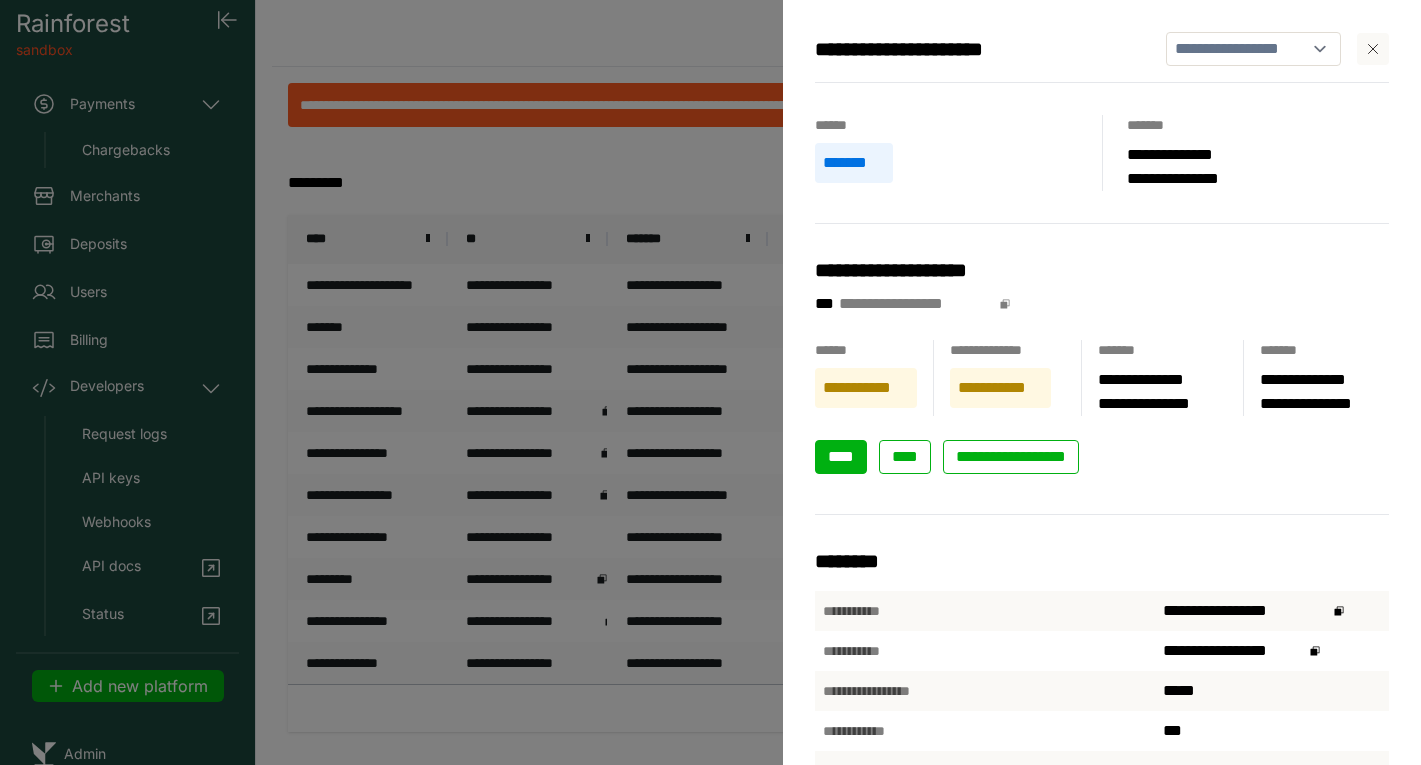 click on "****" at bounding box center (841, 456) 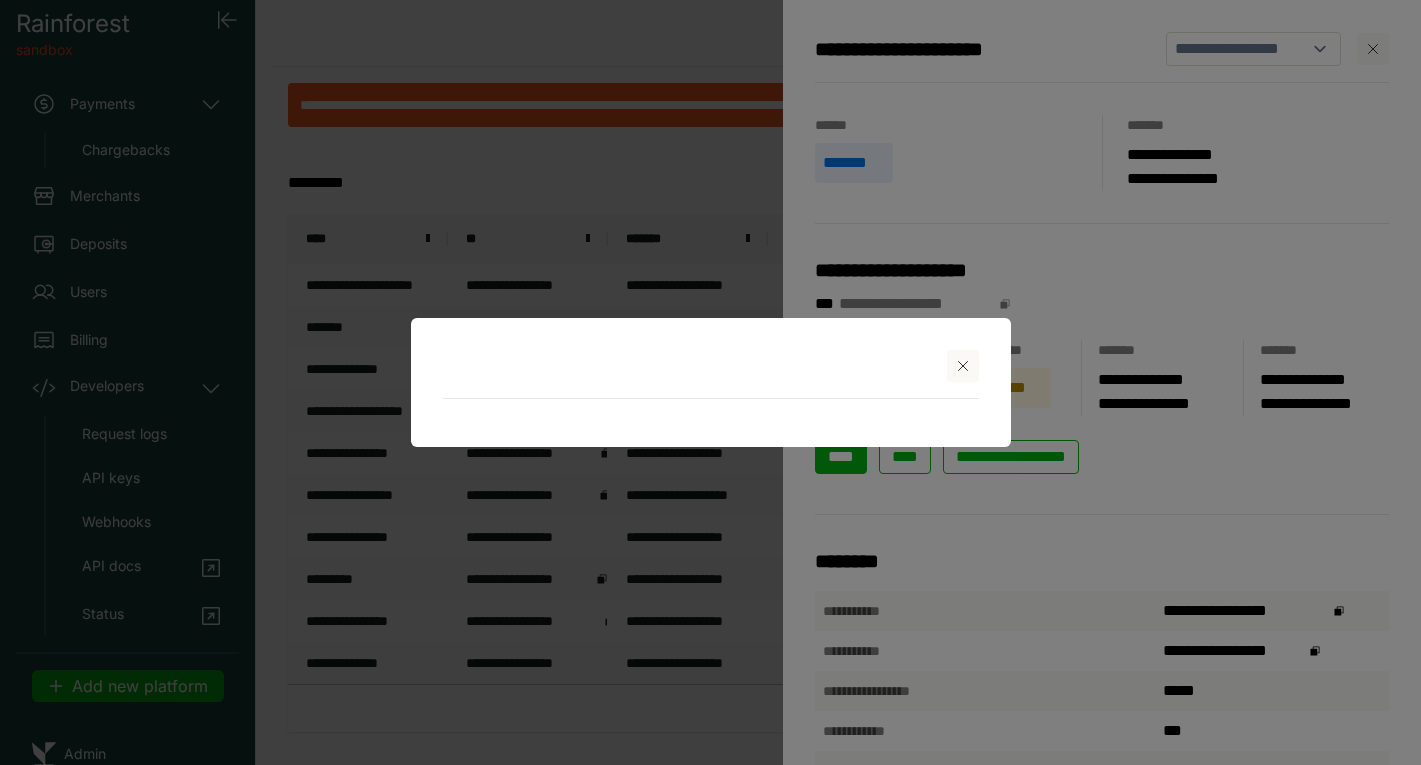select on "***" 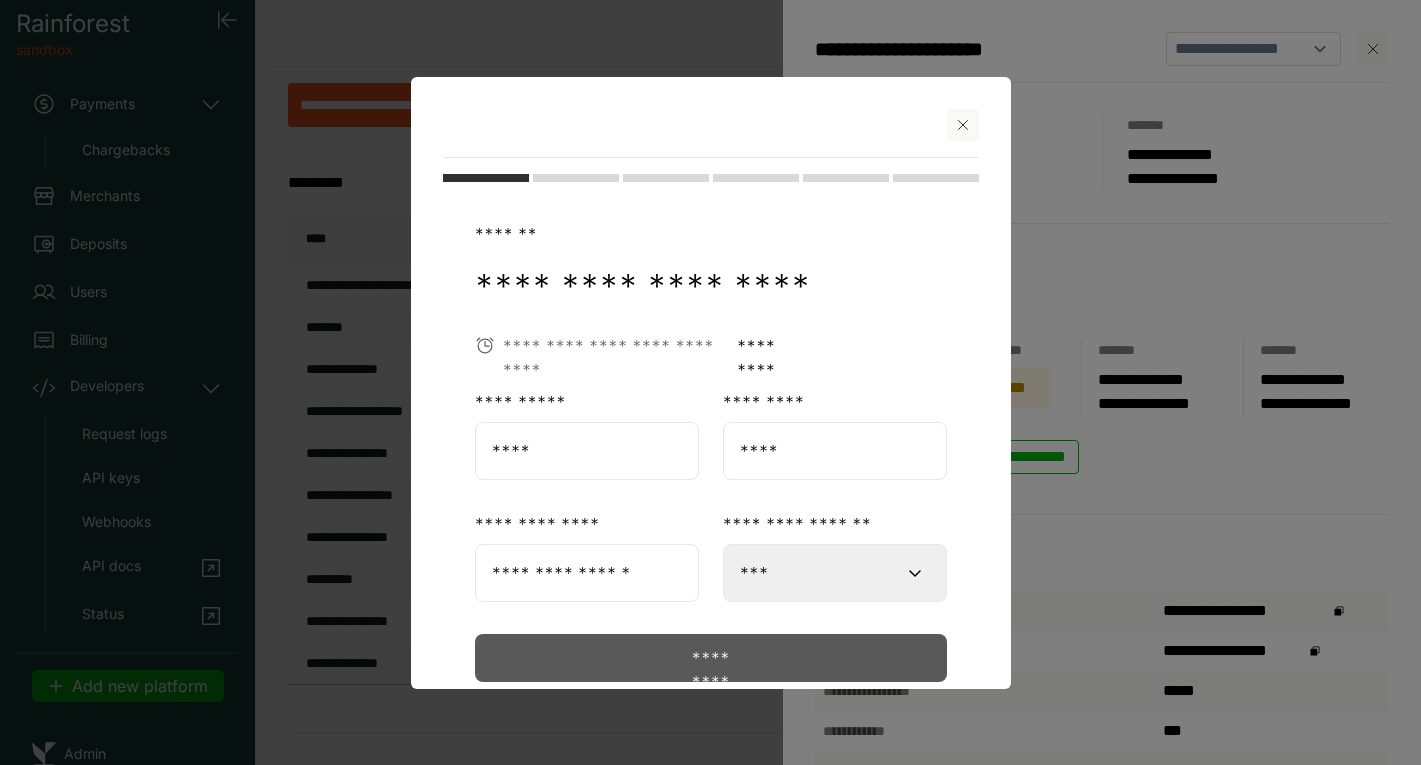 click on "*********" at bounding box center [710, 658] 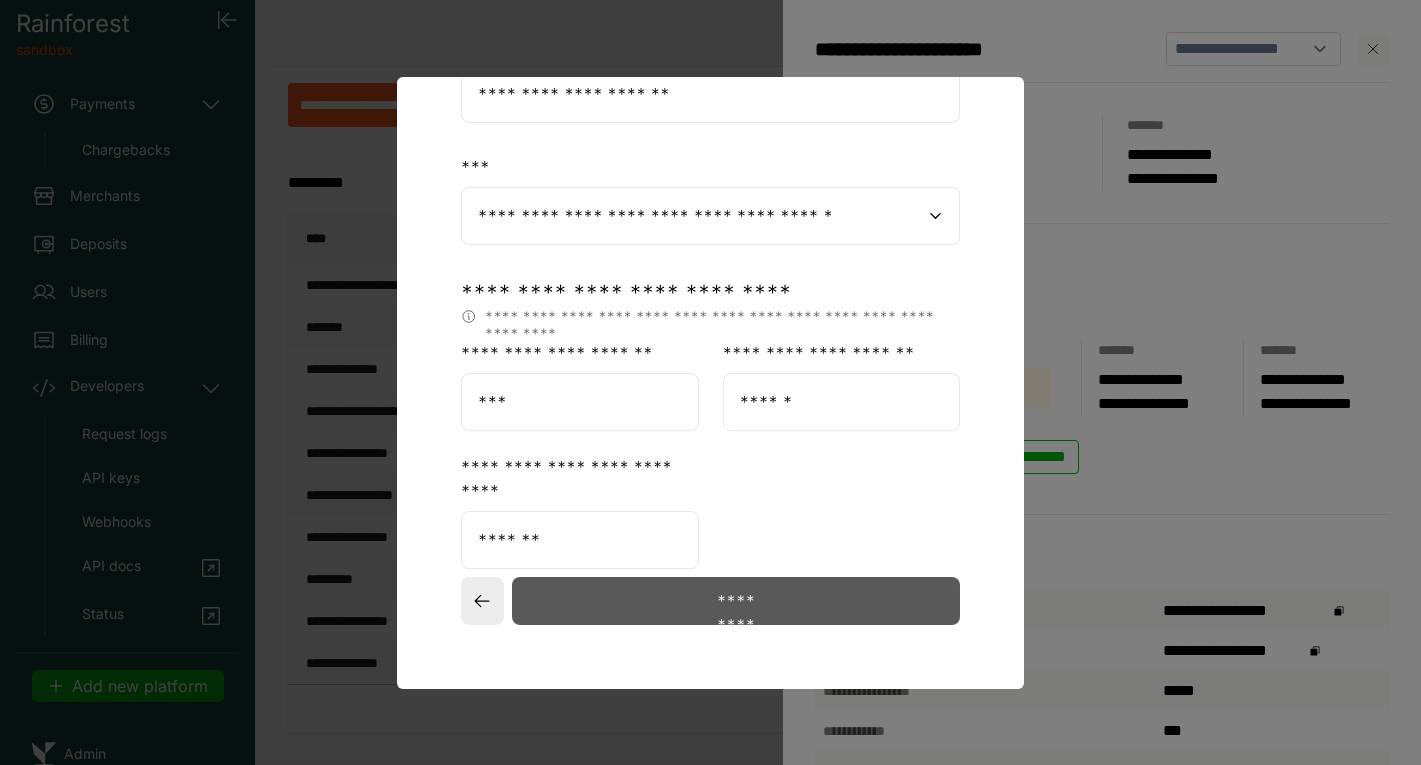 click on "*********" at bounding box center (736, 601) 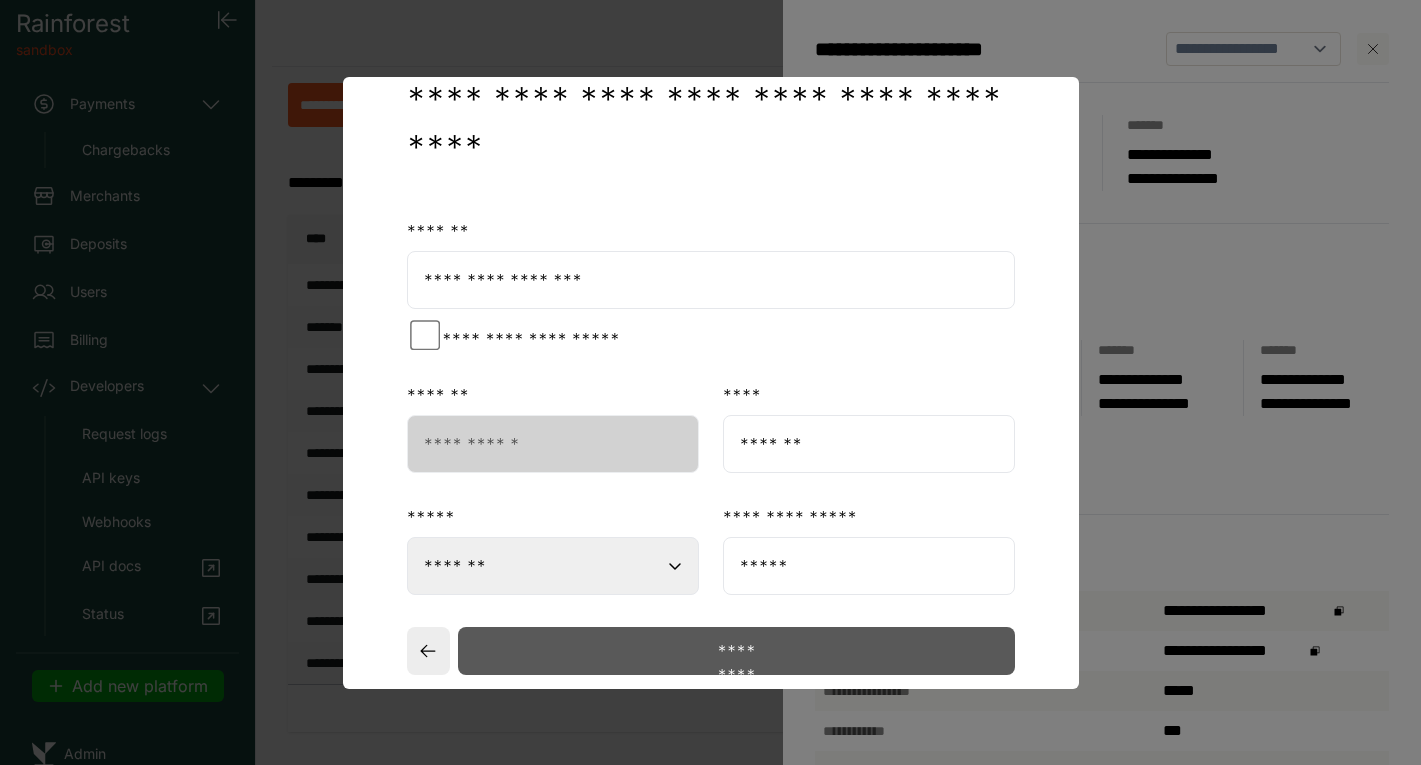 click on "*********" at bounding box center [736, 651] 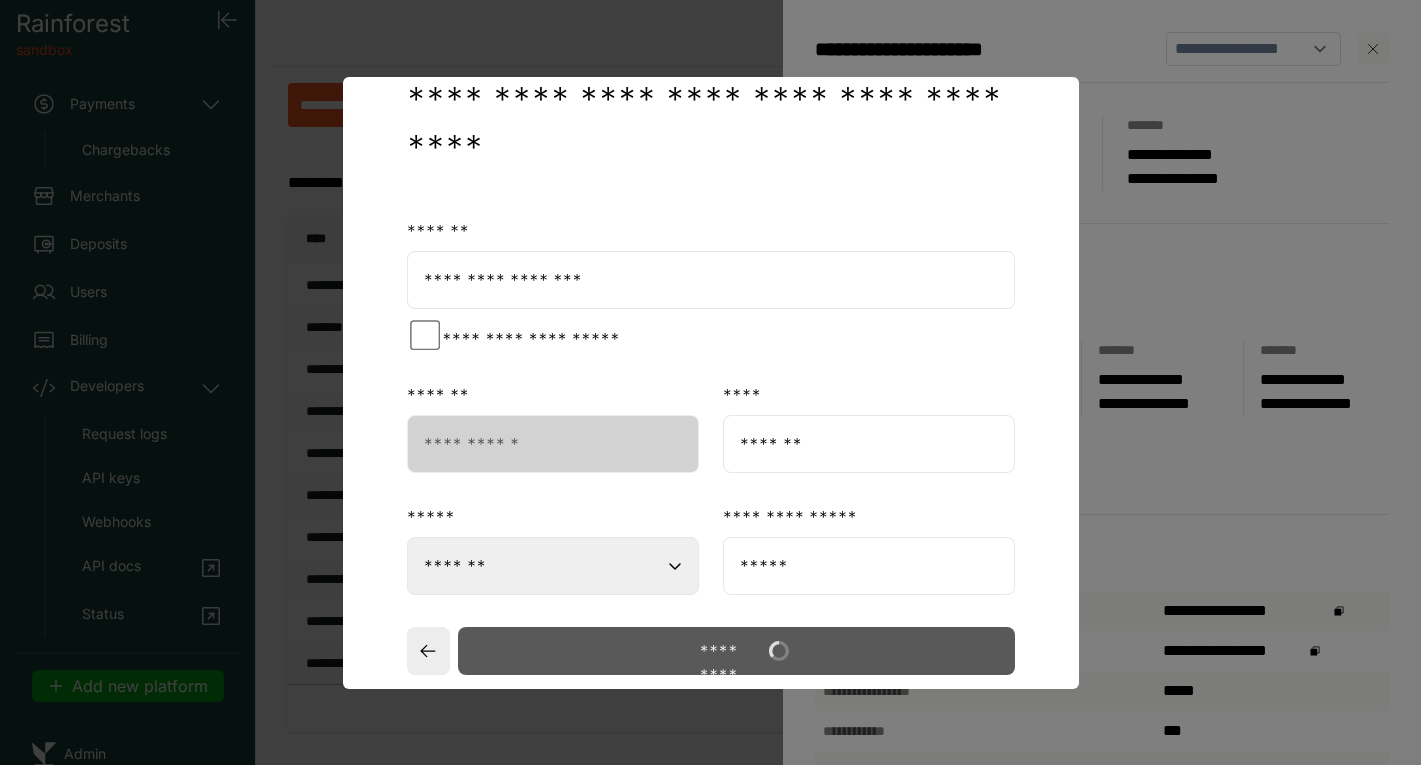 scroll, scrollTop: 732, scrollLeft: 0, axis: vertical 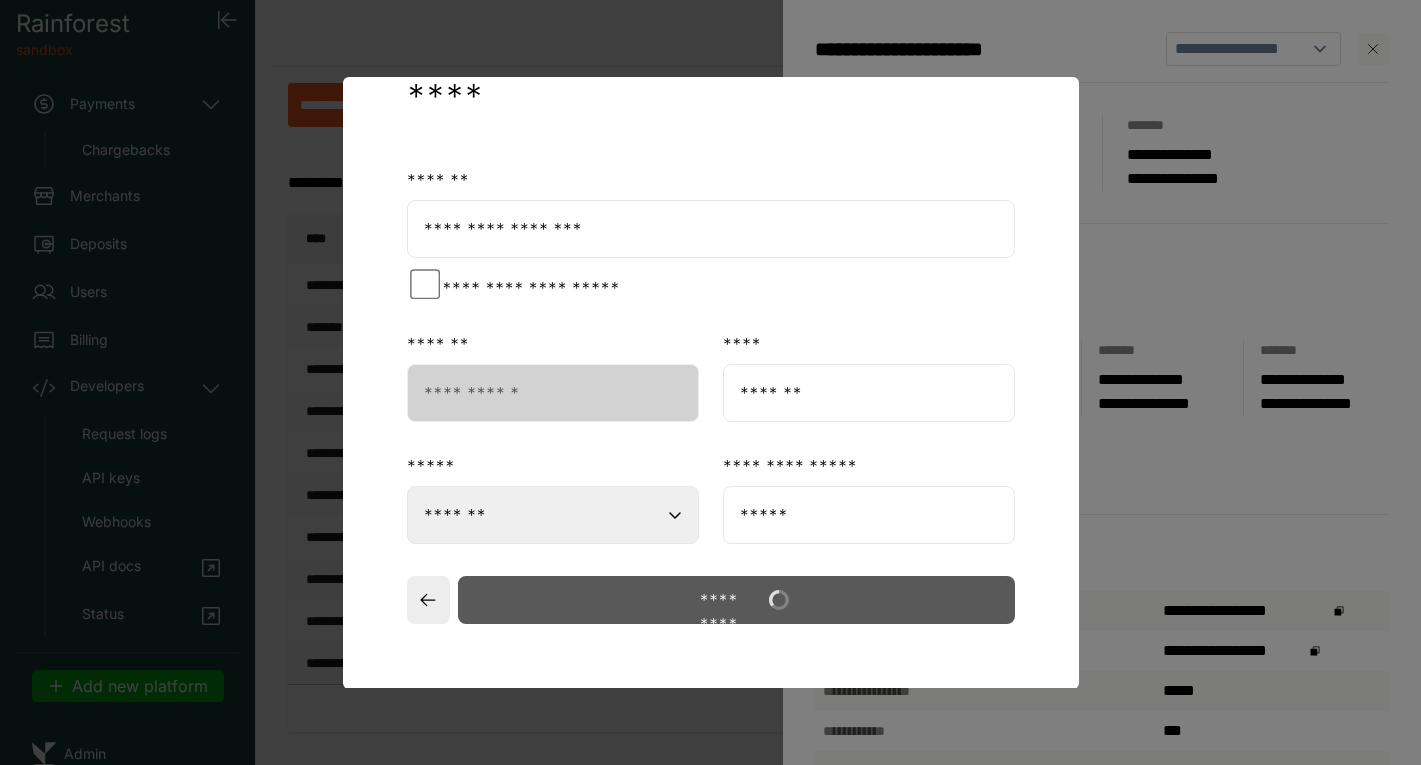 select on "**" 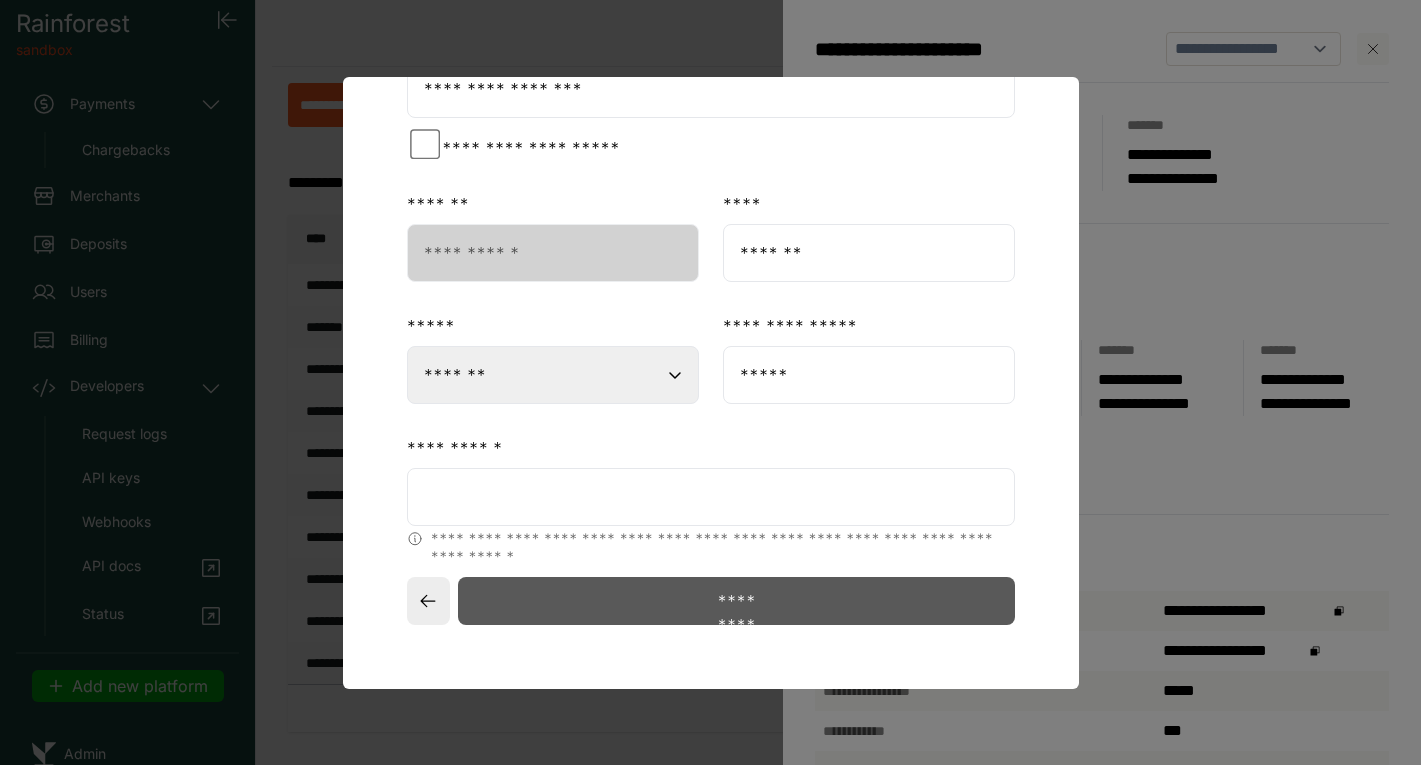 click on "*********" at bounding box center [736, 601] 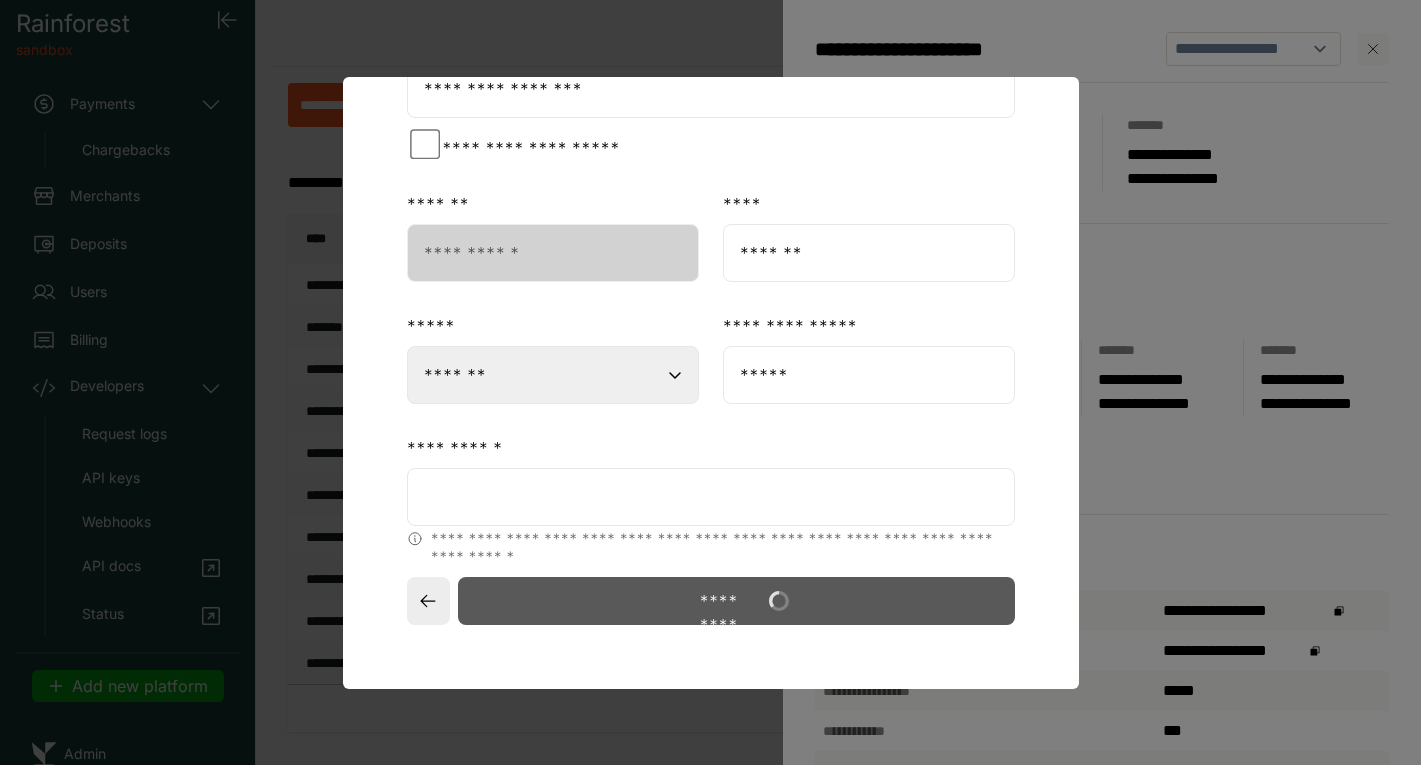 scroll, scrollTop: 0, scrollLeft: 0, axis: both 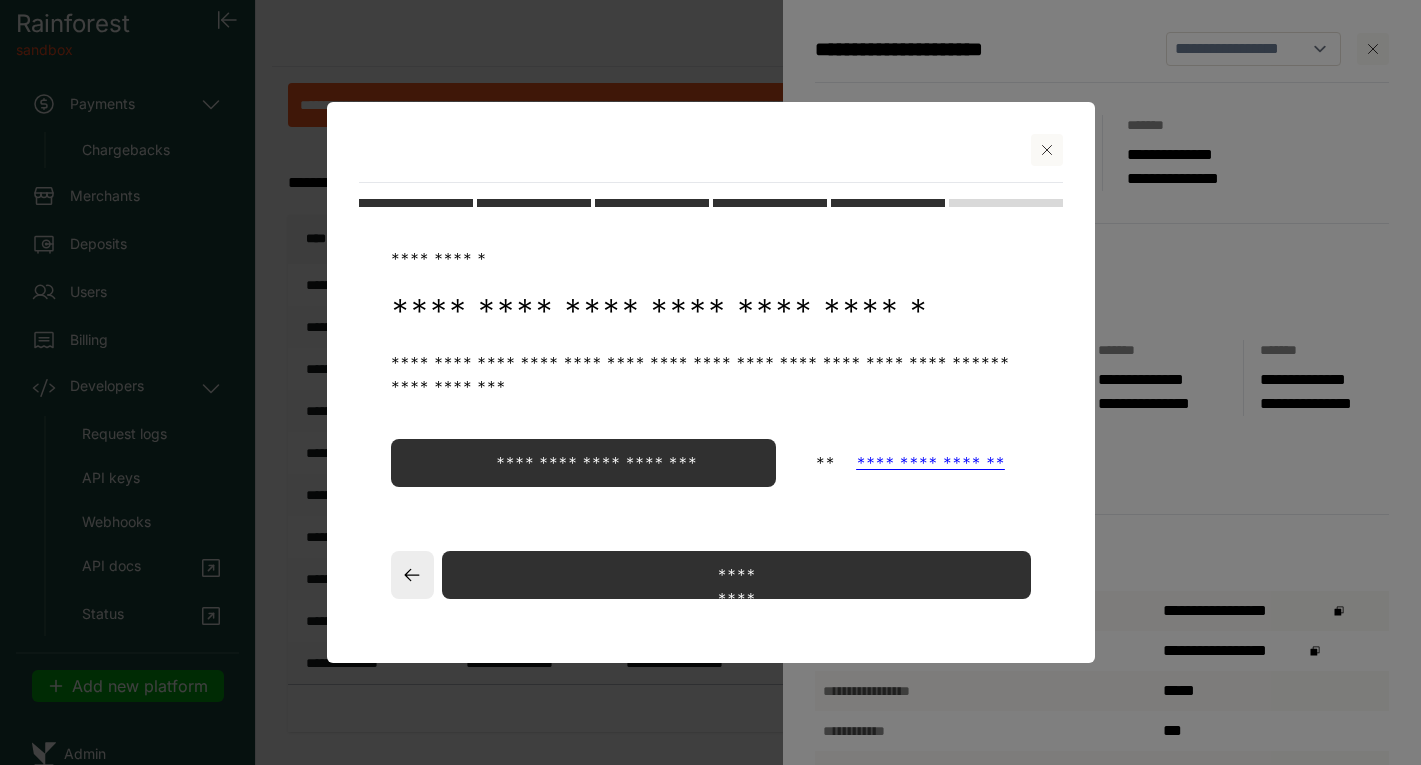 click on "**********" 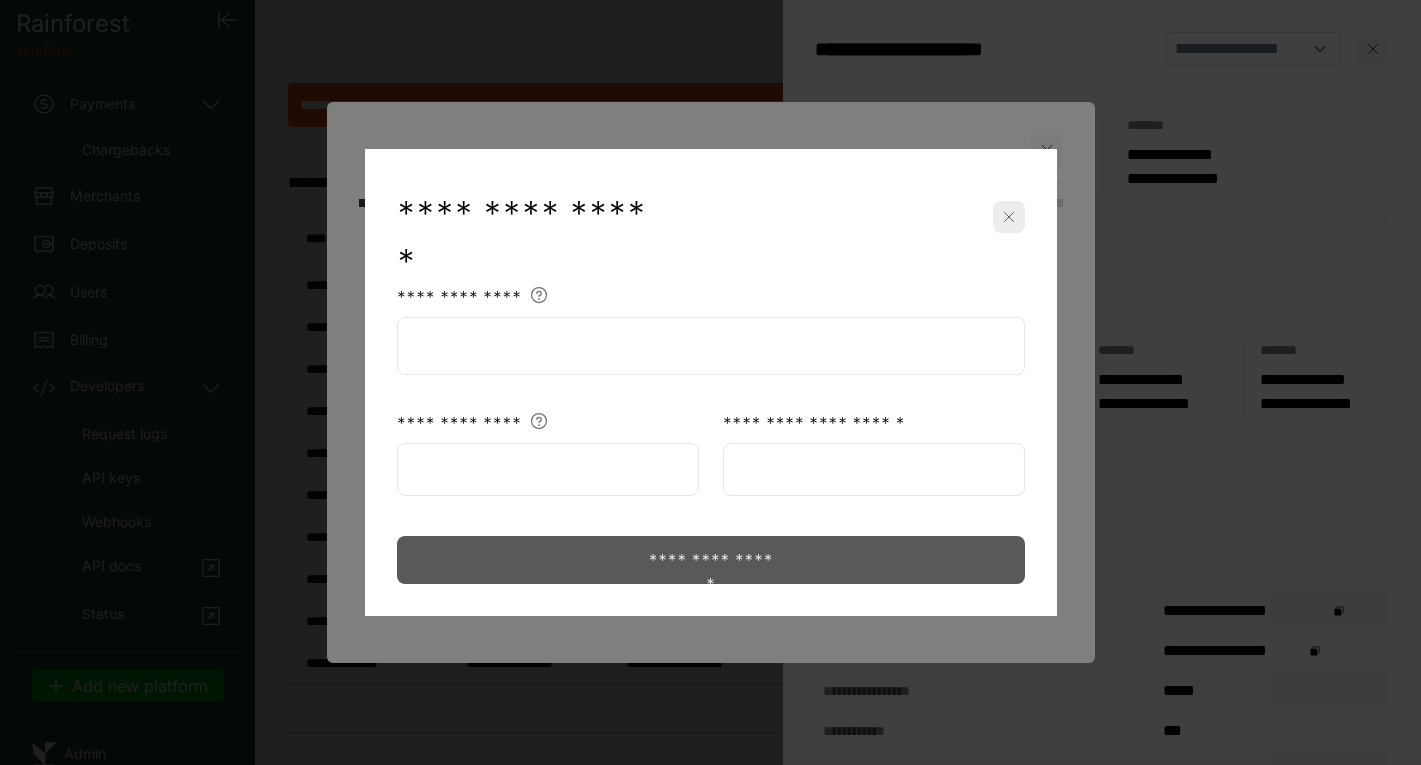 click at bounding box center [711, 346] 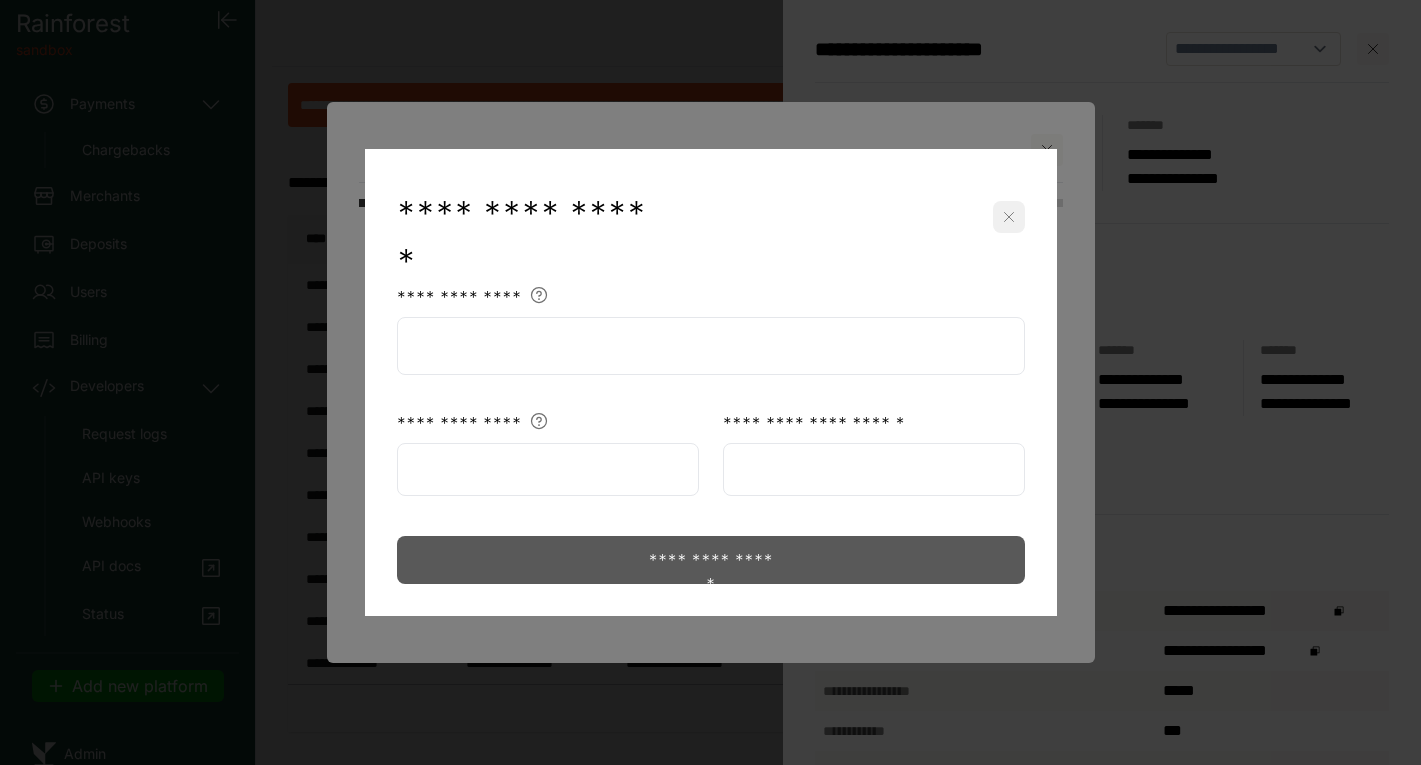 click at bounding box center [1009, 217] 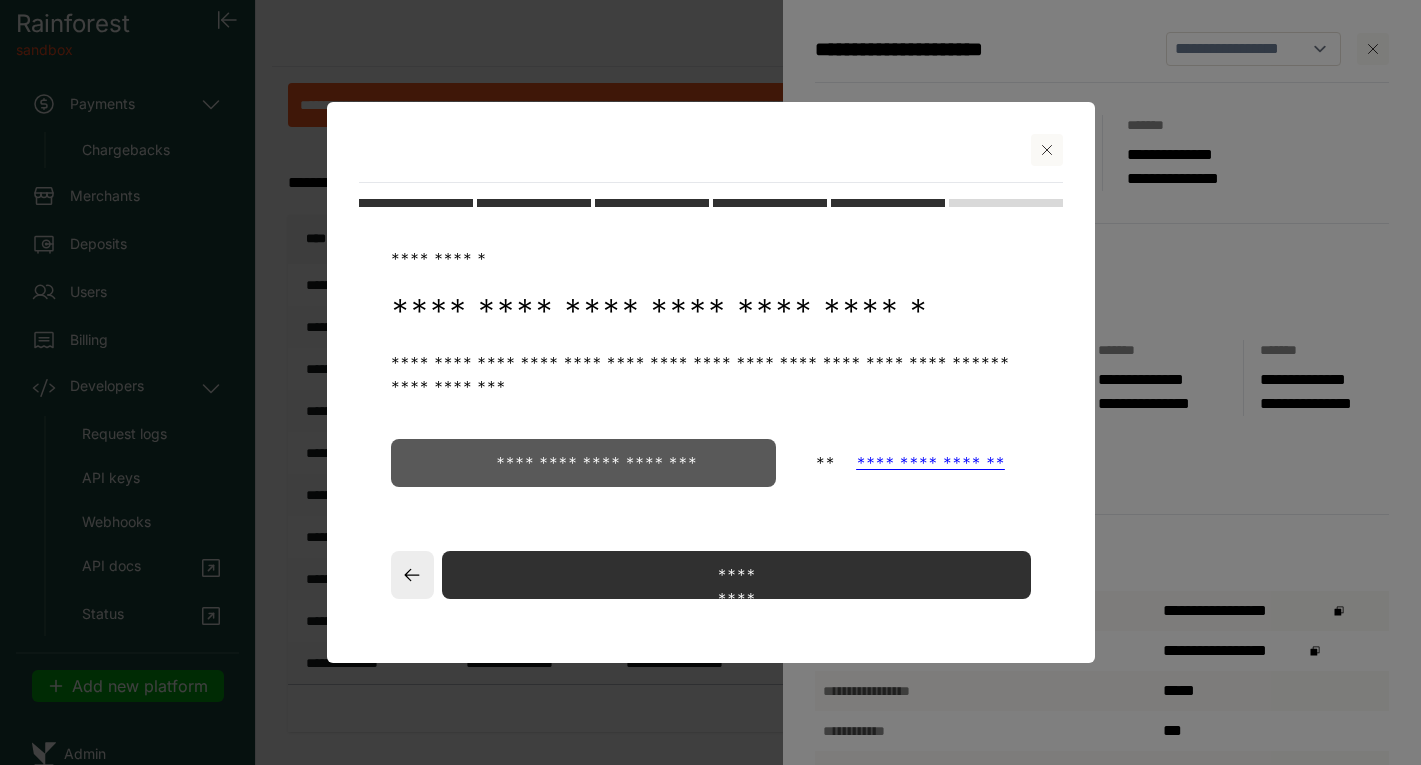 click on "**********" at bounding box center [583, 463] 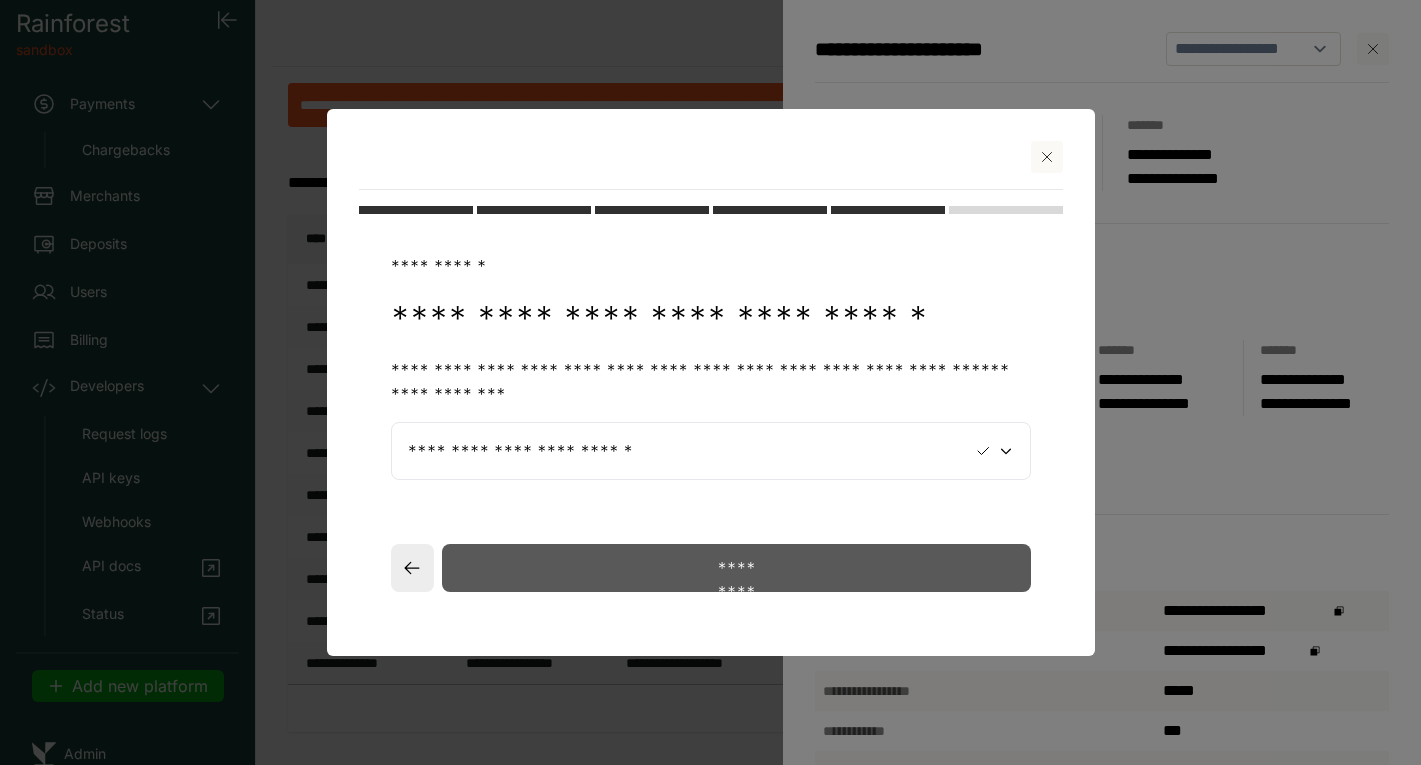 click on "*********" at bounding box center (736, 568) 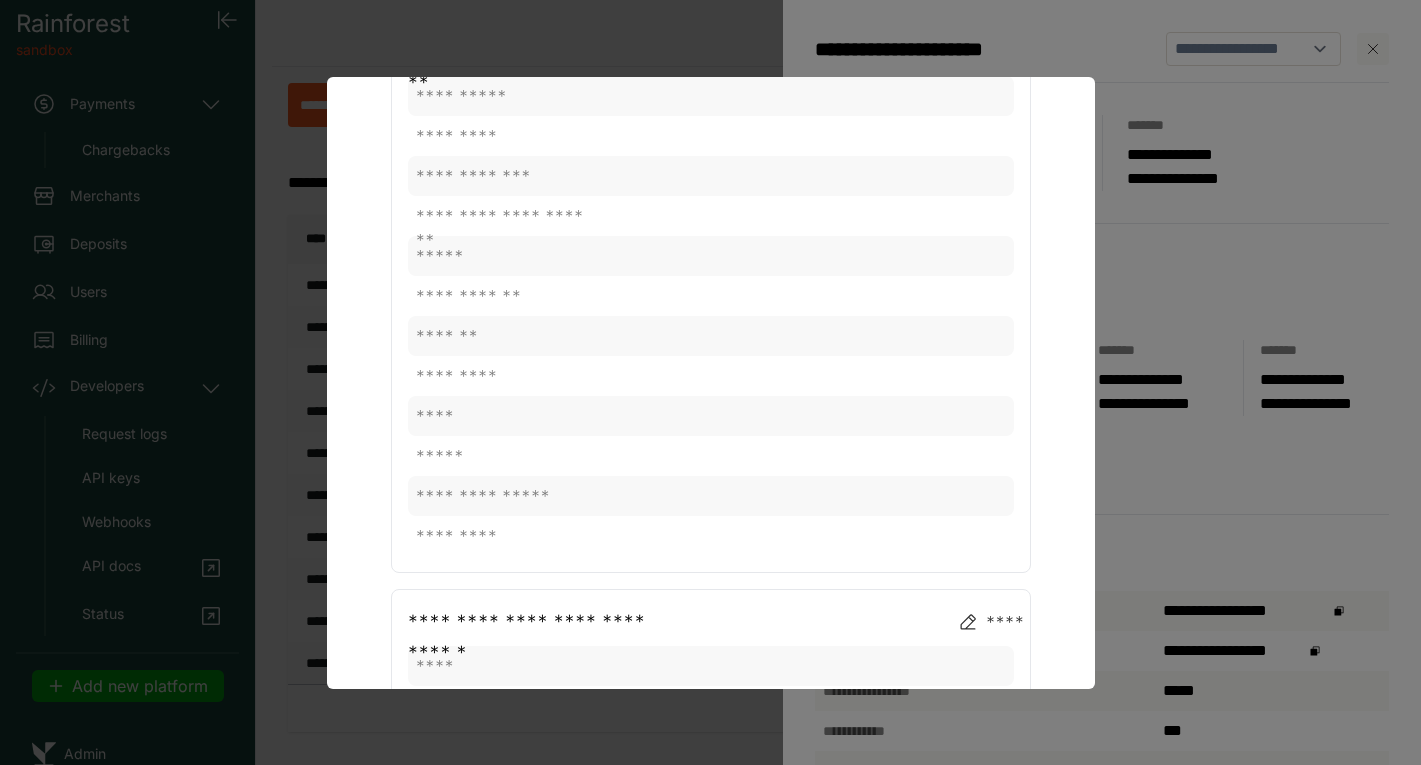 scroll, scrollTop: 1655, scrollLeft: 0, axis: vertical 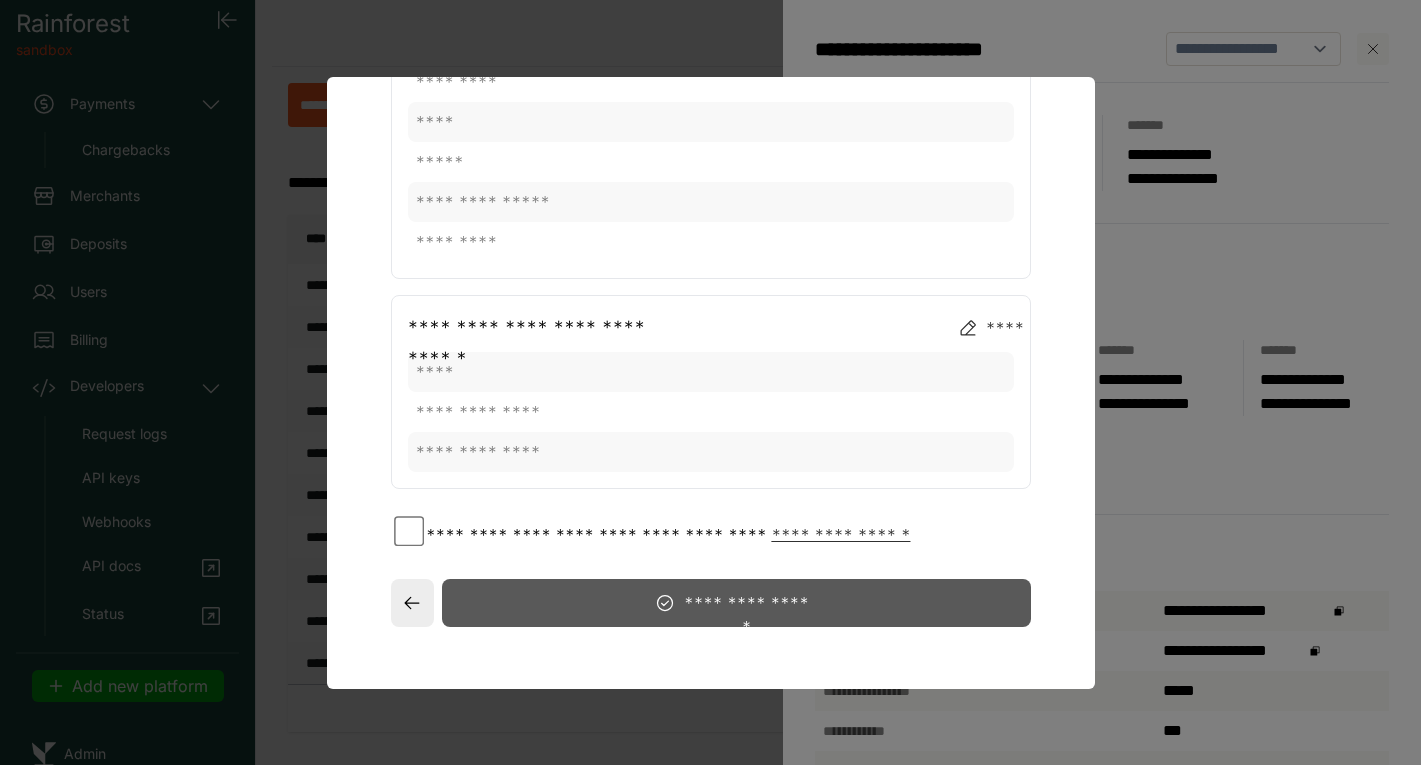 click on "**********" at bounding box center [596, 535] 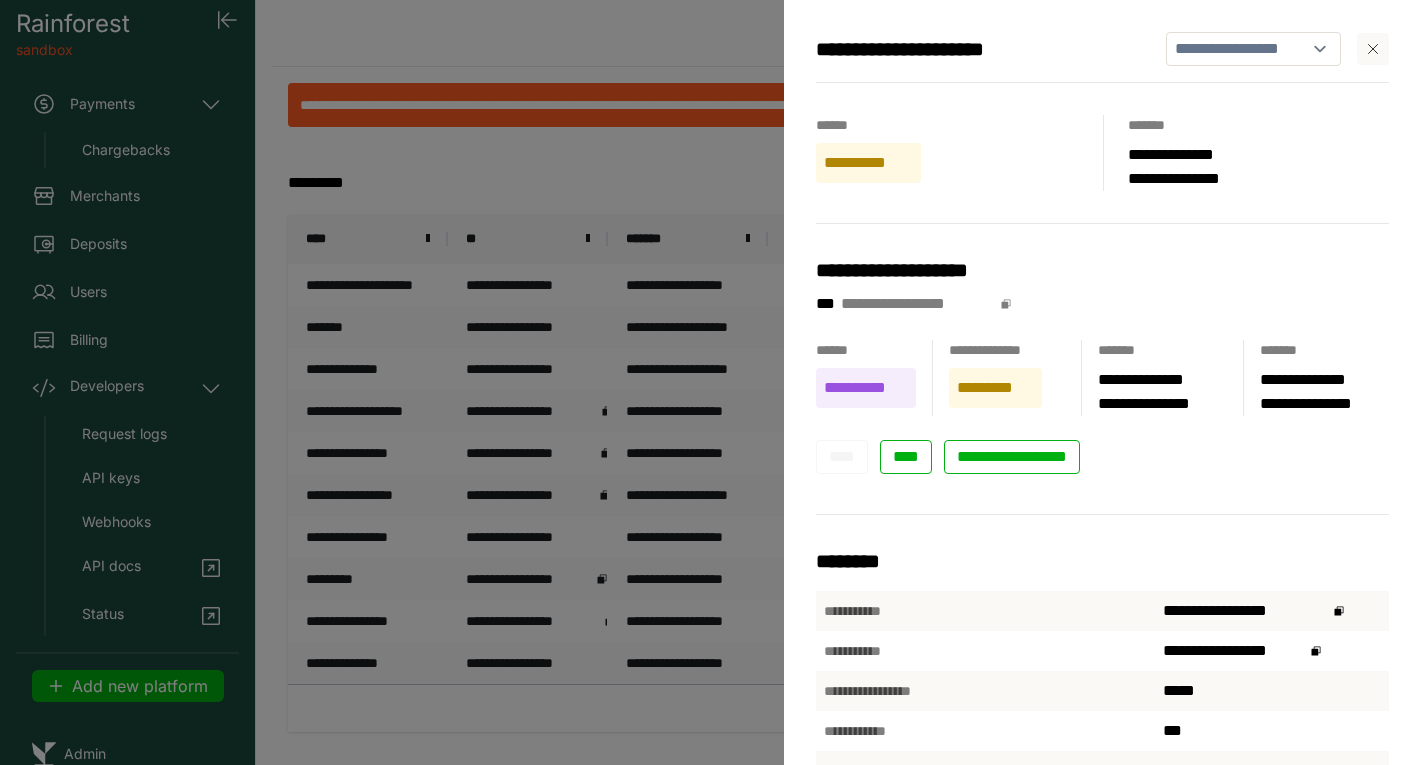click on "**********" at bounding box center (710, 382) 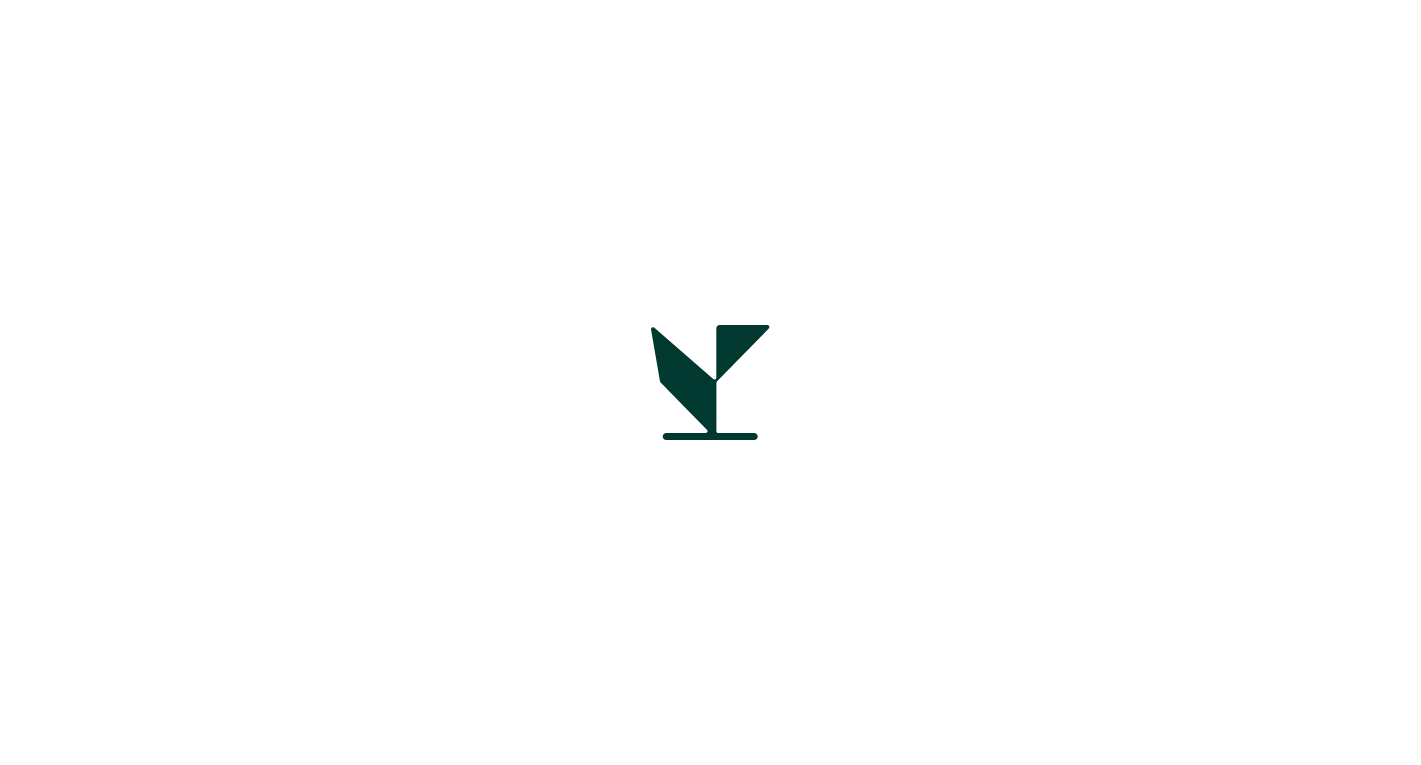 scroll, scrollTop: 0, scrollLeft: 0, axis: both 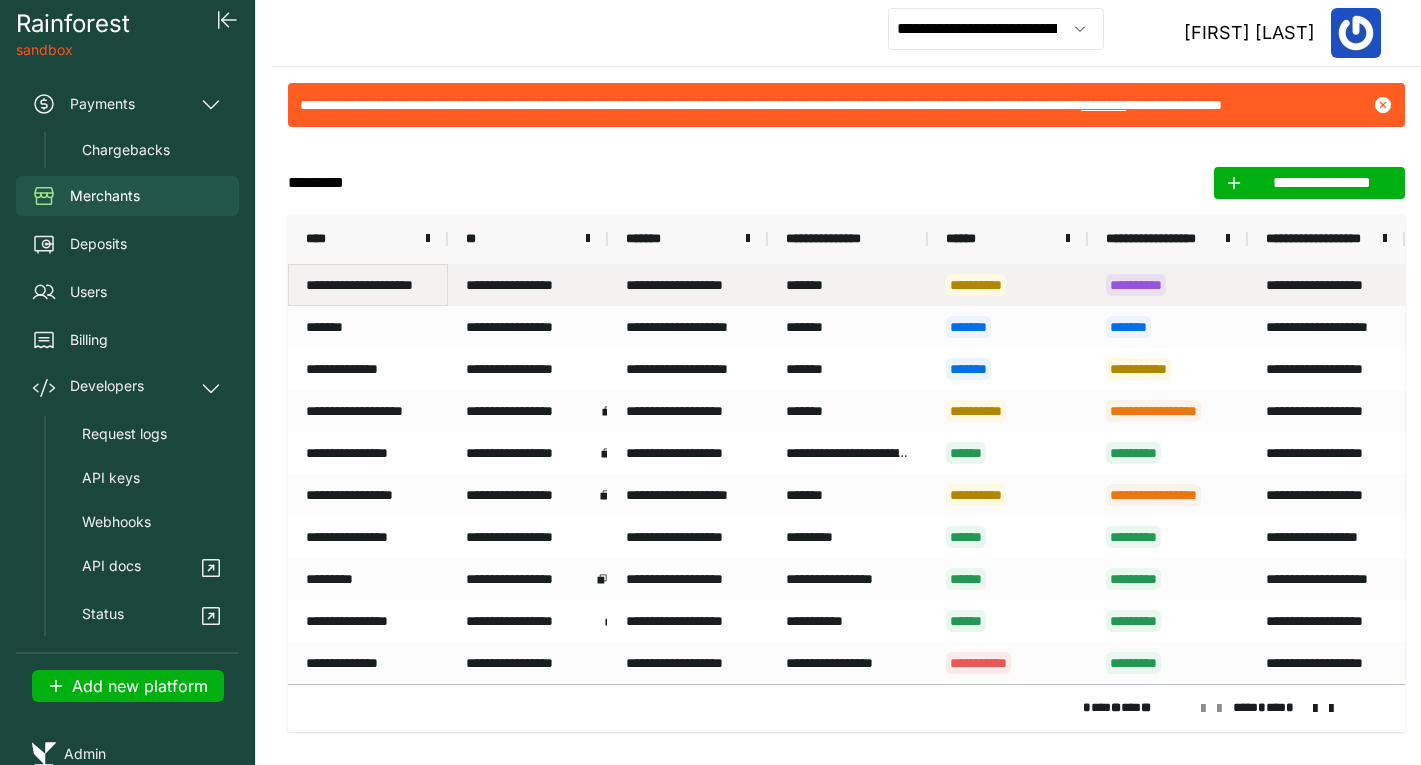 click on "**********" at bounding box center [368, 285] 